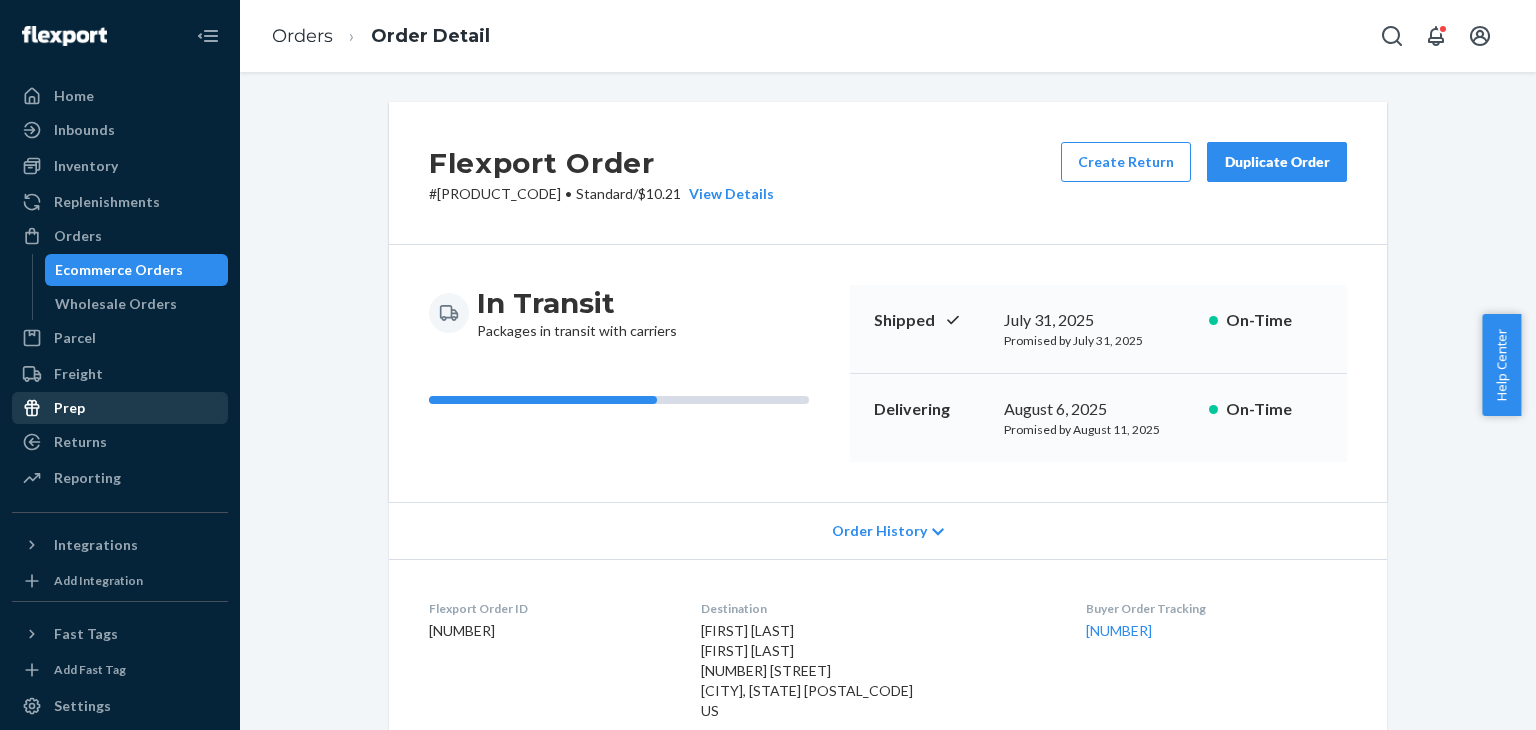 scroll, scrollTop: 0, scrollLeft: 0, axis: both 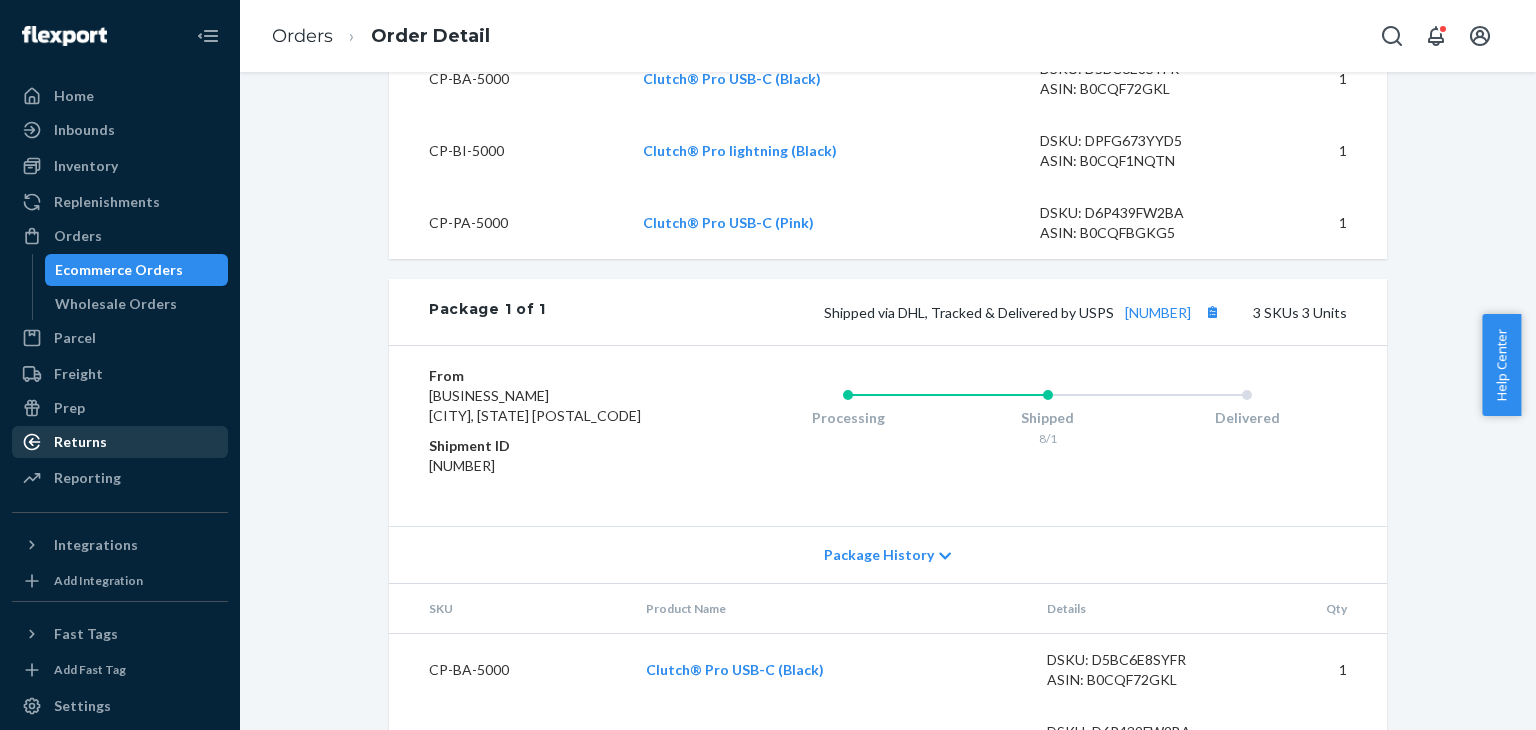click on "Returns" at bounding box center [120, 442] 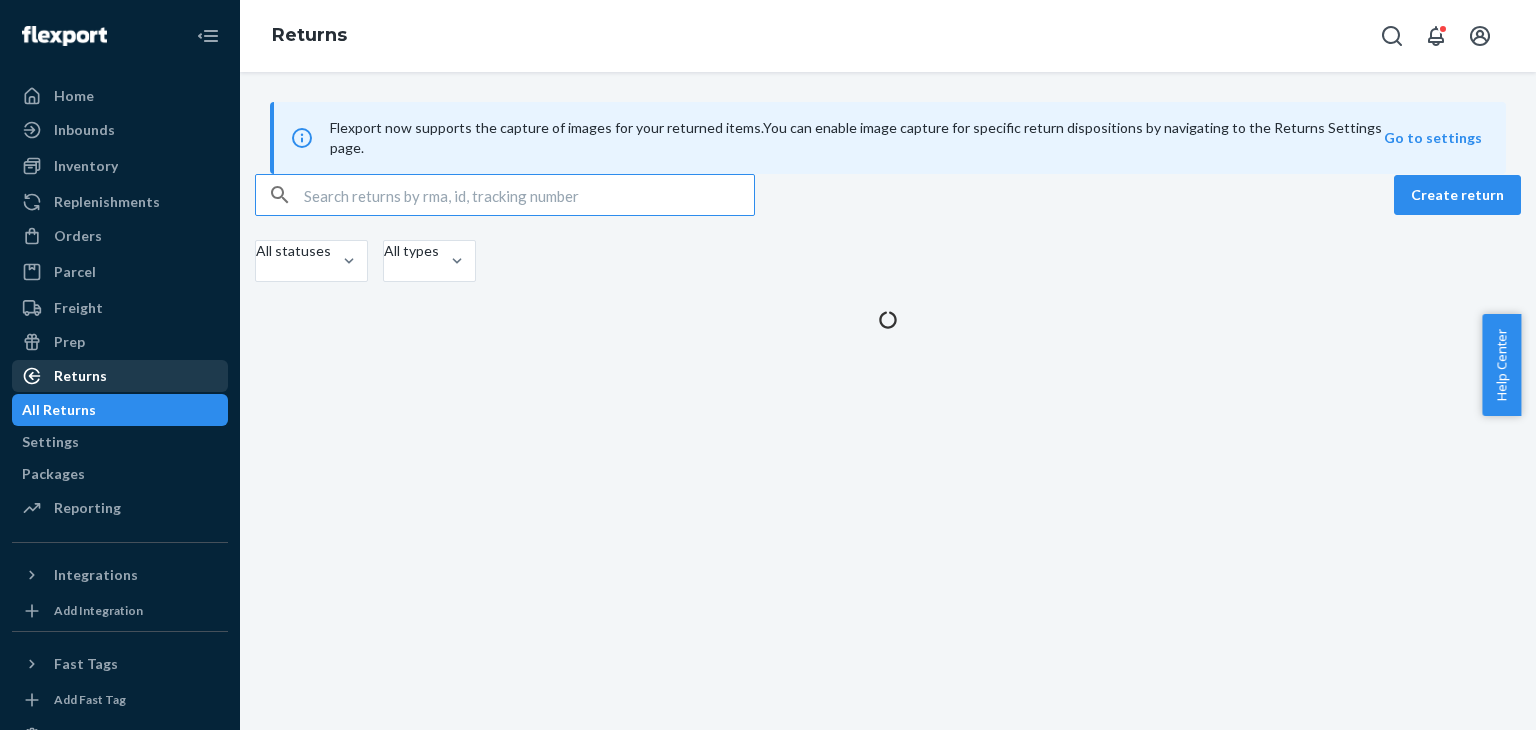 scroll, scrollTop: 0, scrollLeft: 0, axis: both 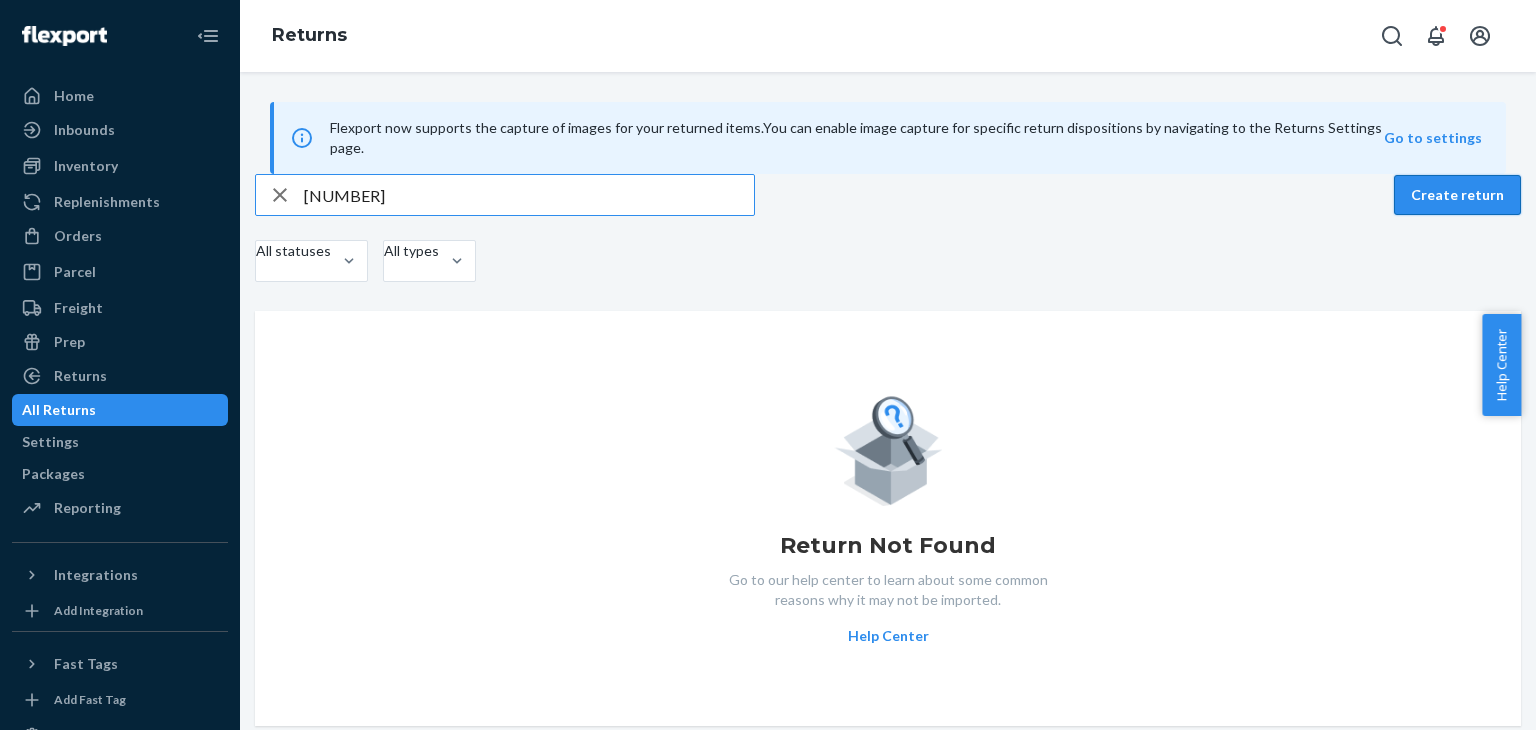 type on "[NUMBER]" 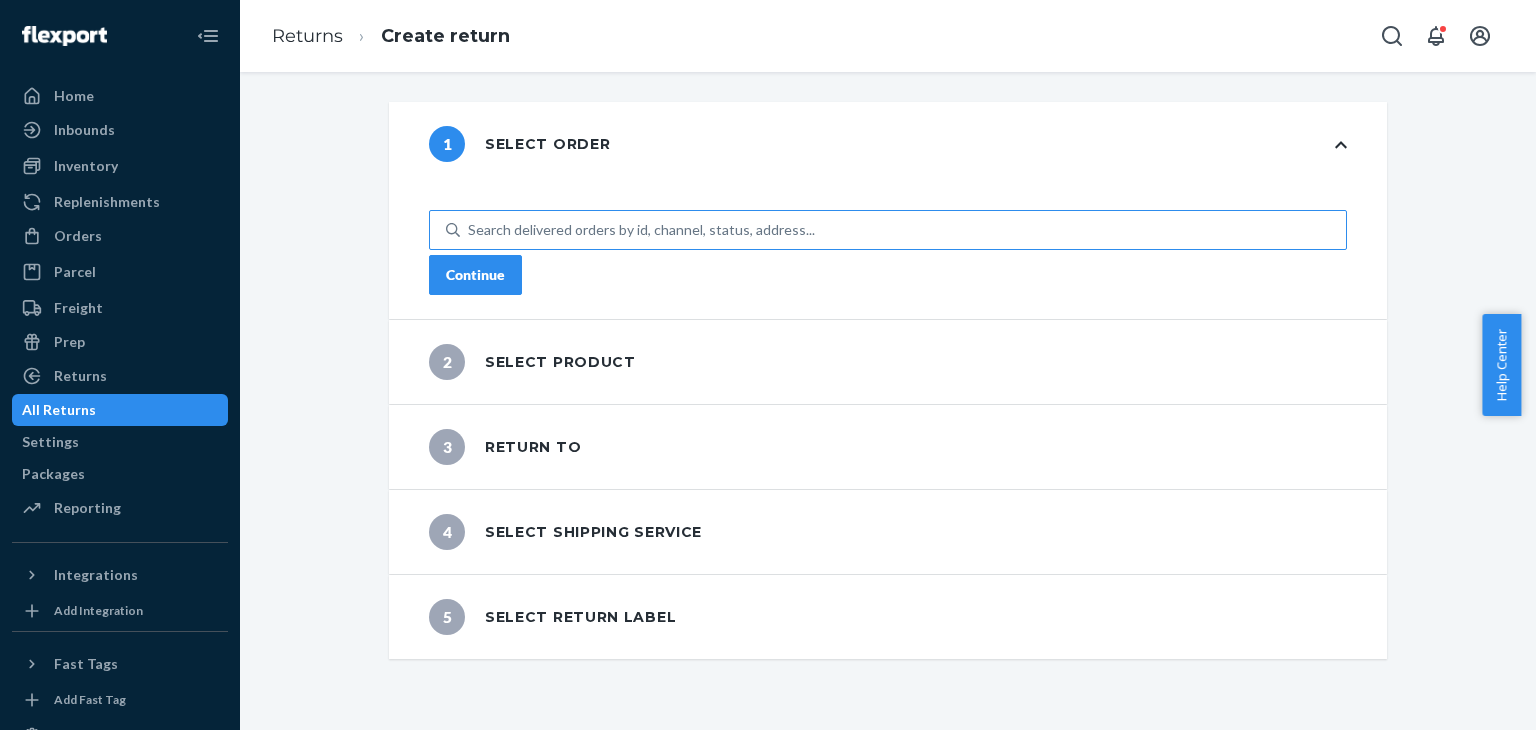 click on "Search delivered orders by id, channel, status, address..." at bounding box center [903, 230] 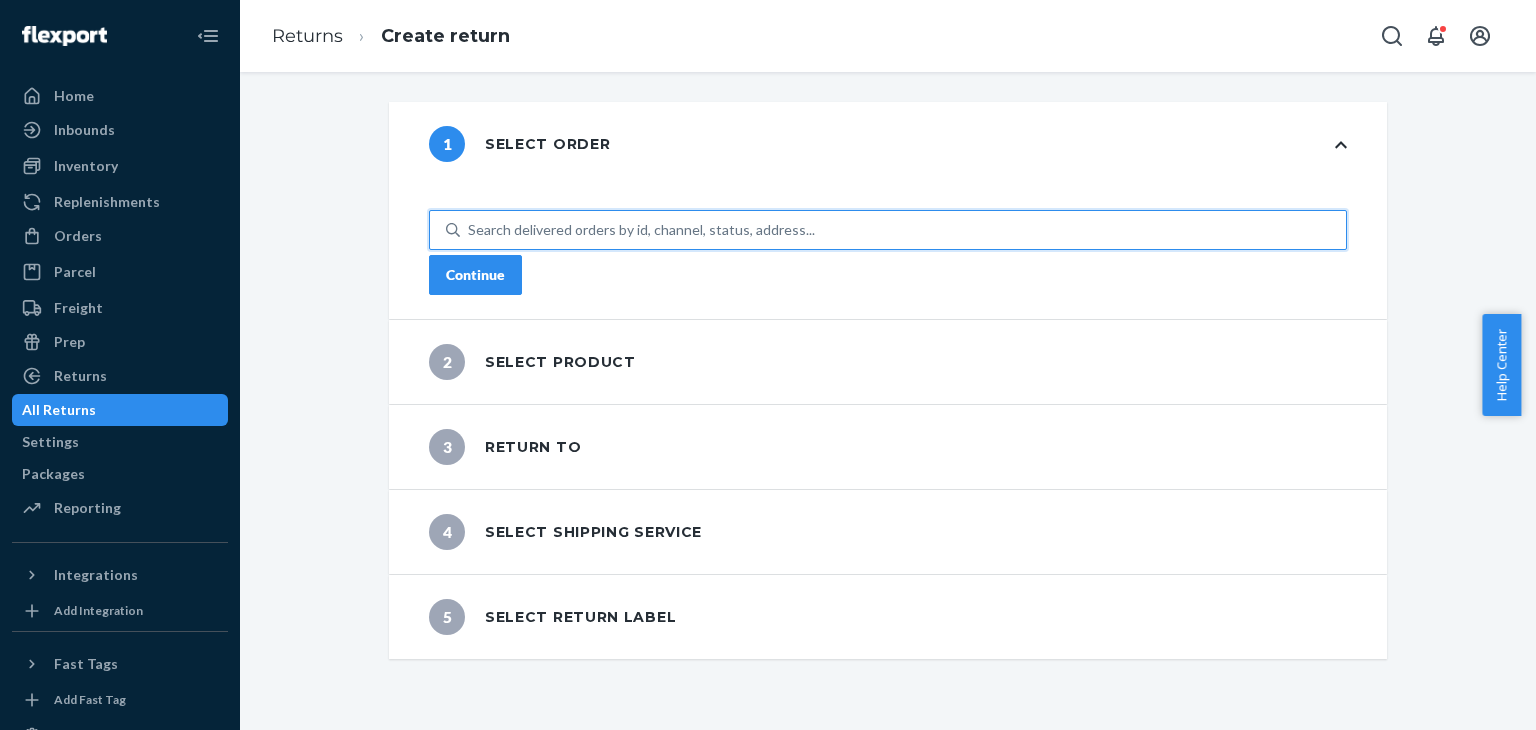 paste on "[NUMBER]" 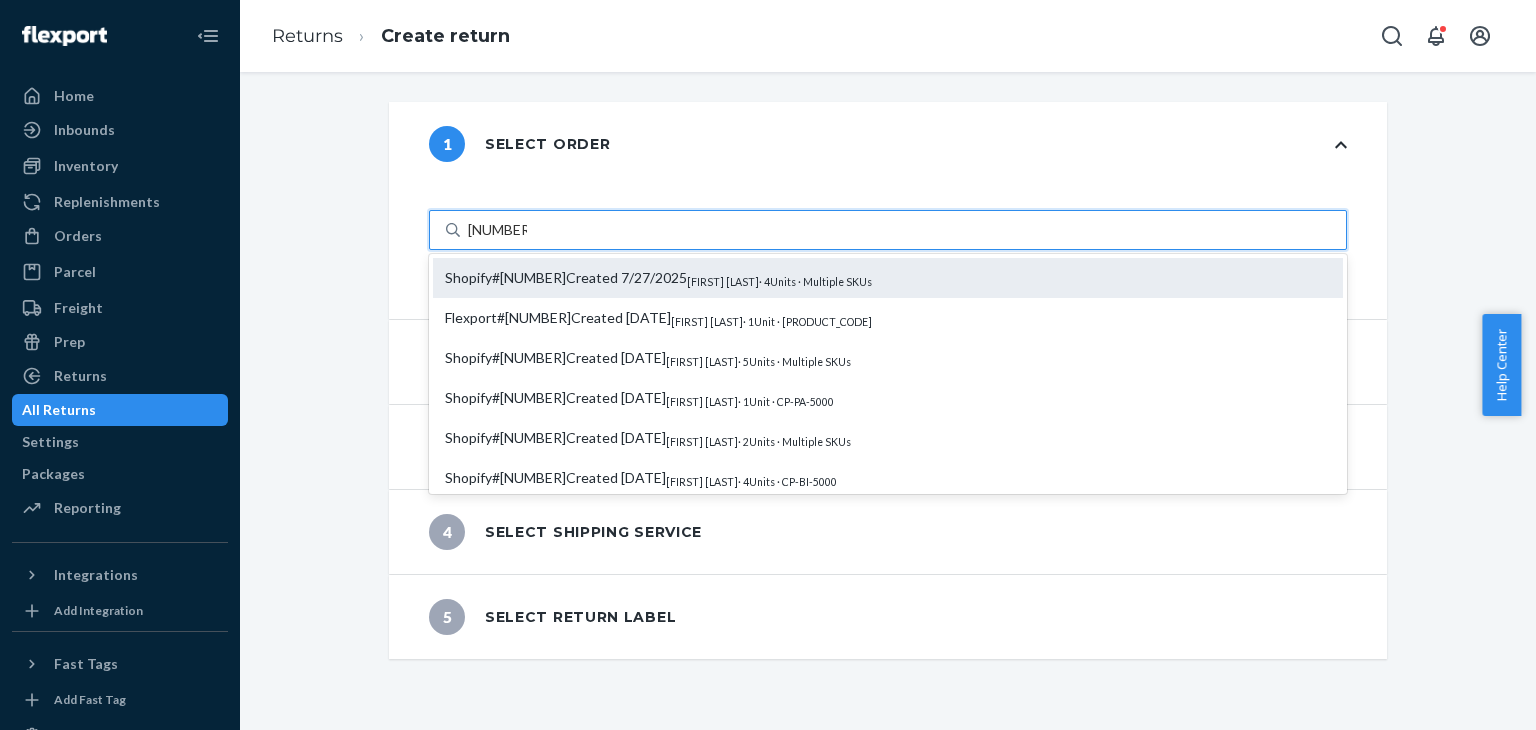 click on "Shopify  [NUMBER] Created   [DATE]" at bounding box center [566, 277] 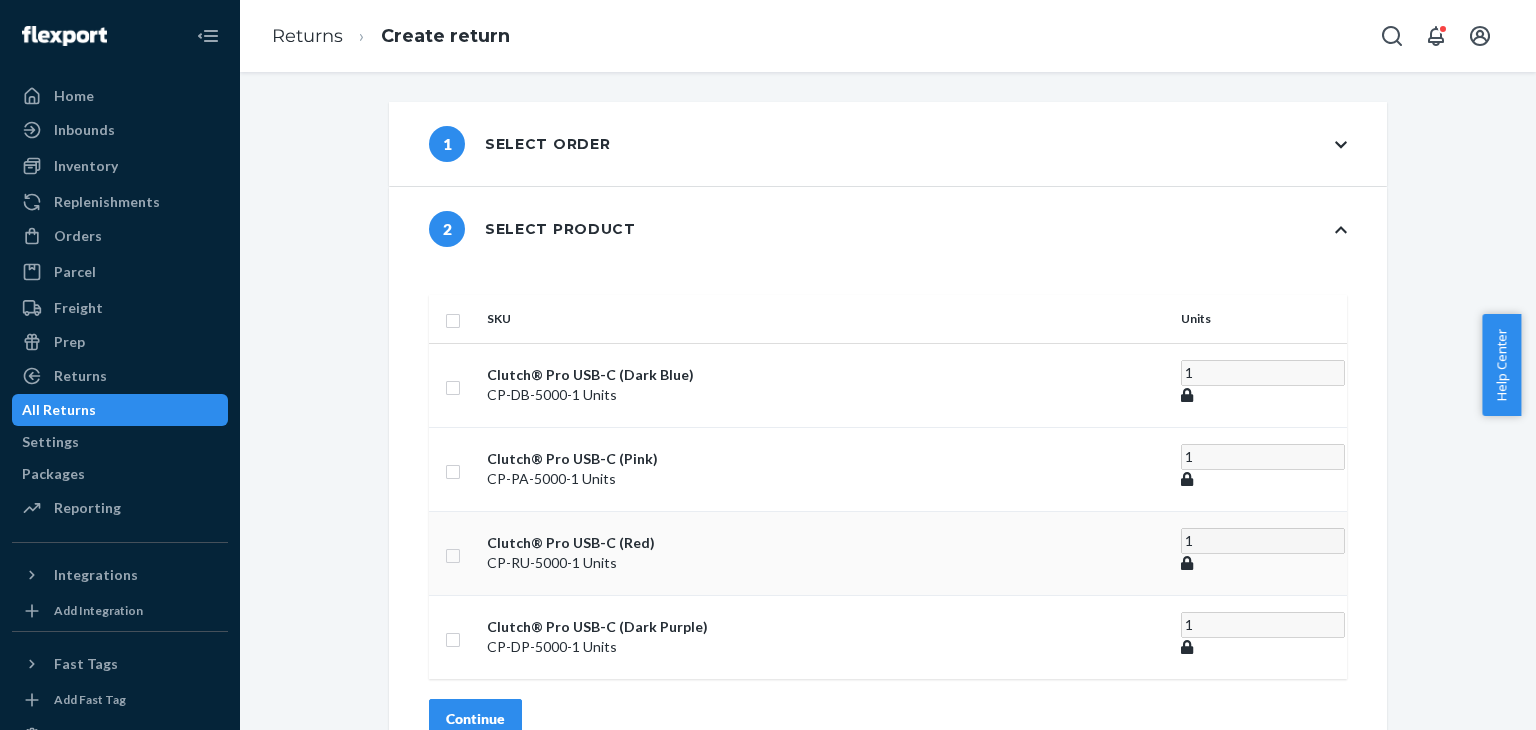click at bounding box center (453, 553) 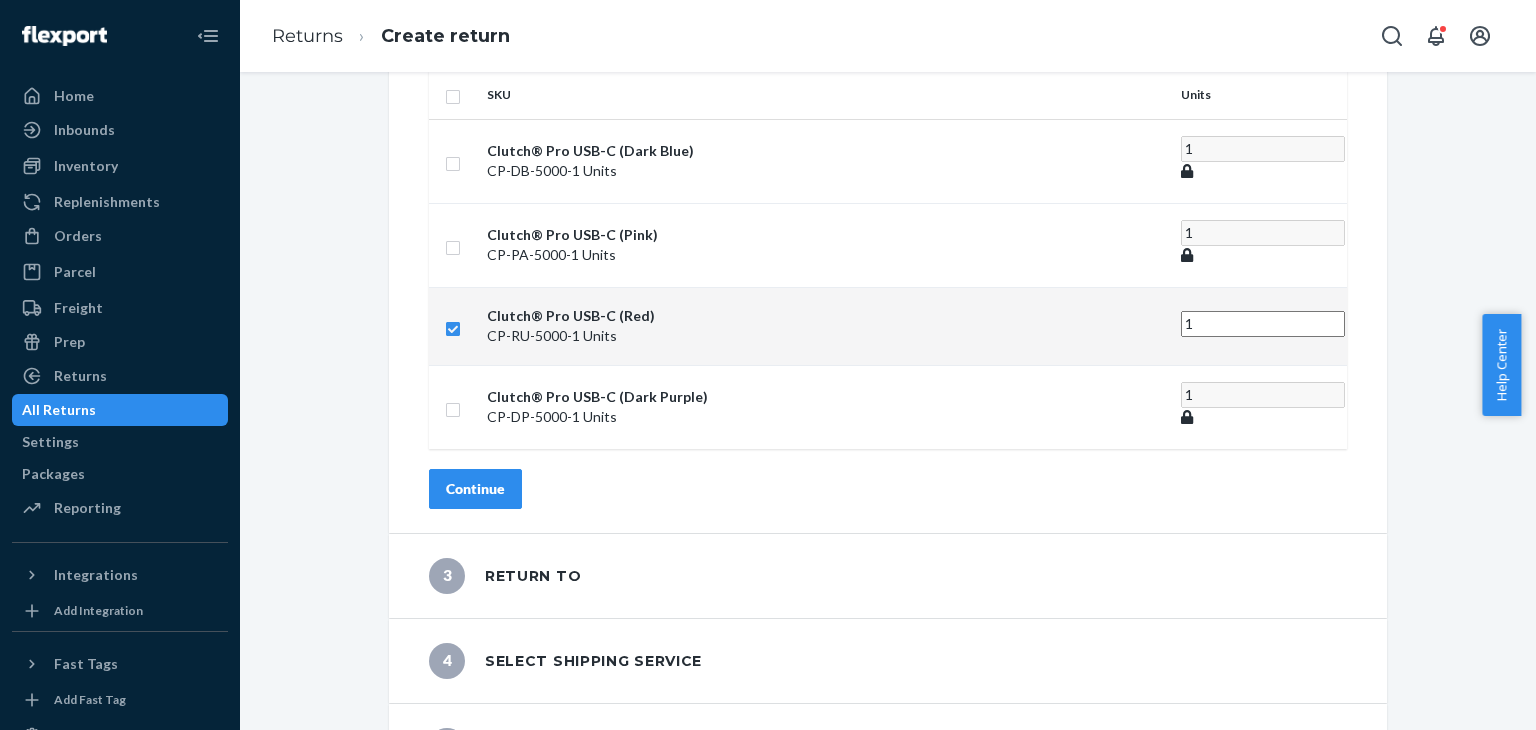 scroll, scrollTop: 239, scrollLeft: 0, axis: vertical 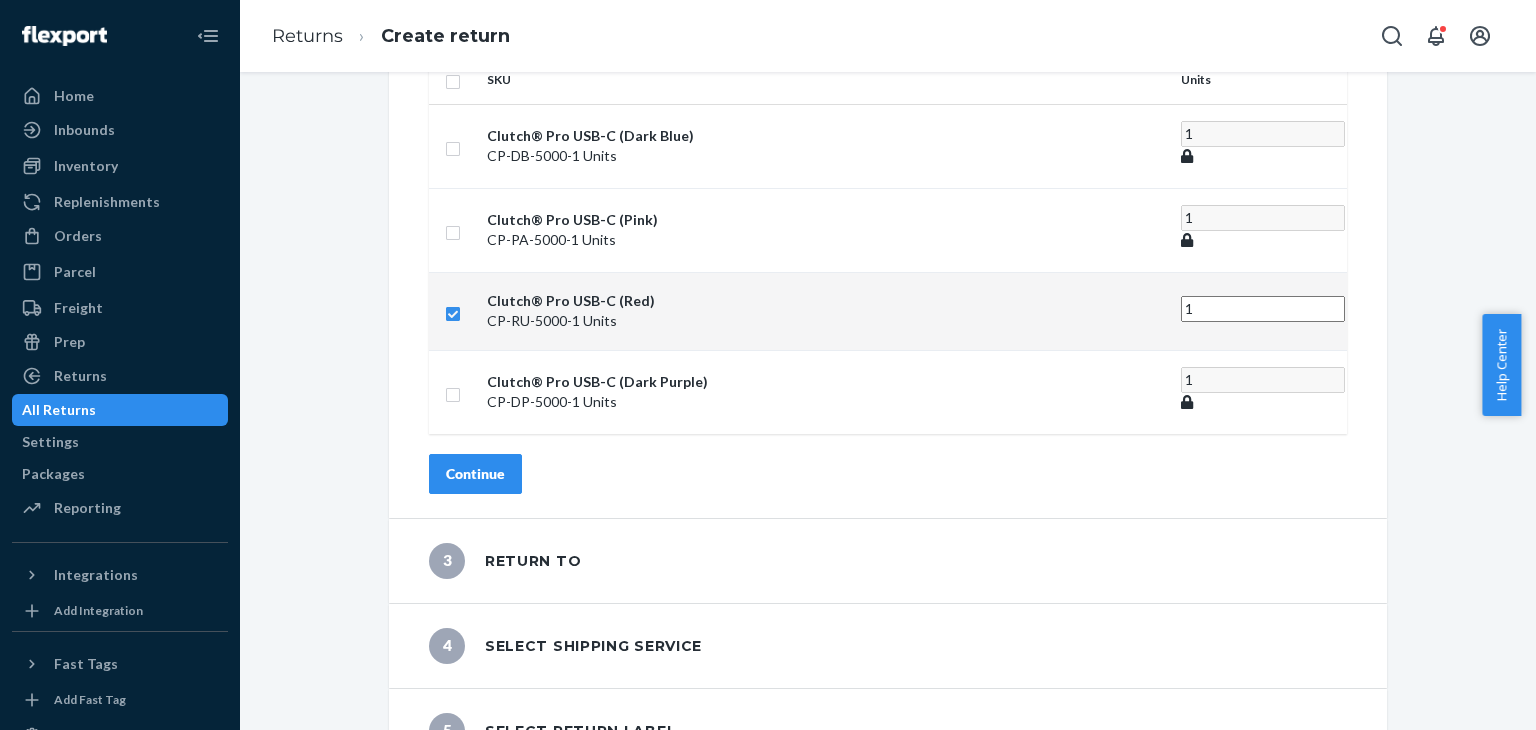 click on "Continue" at bounding box center (475, 474) 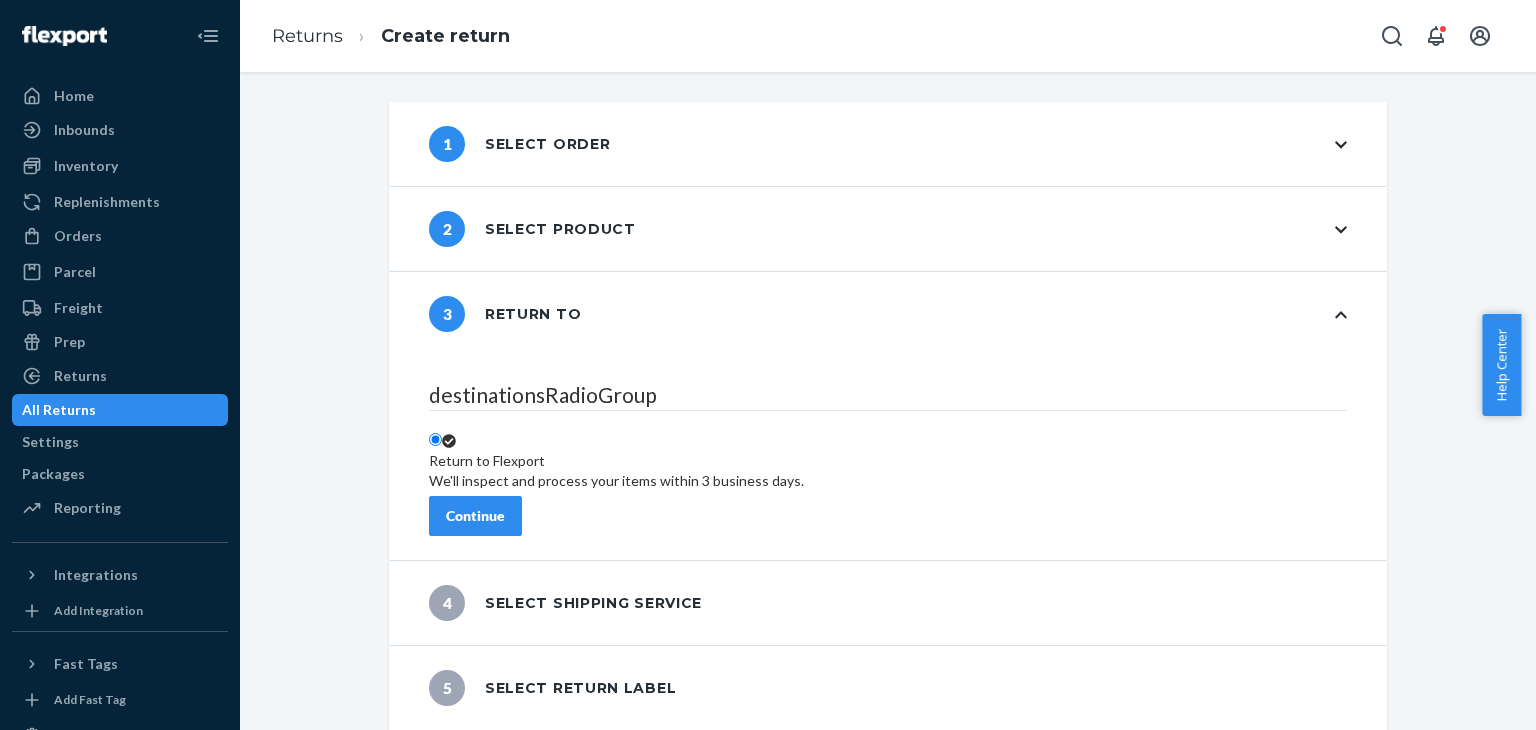 scroll, scrollTop: 0, scrollLeft: 0, axis: both 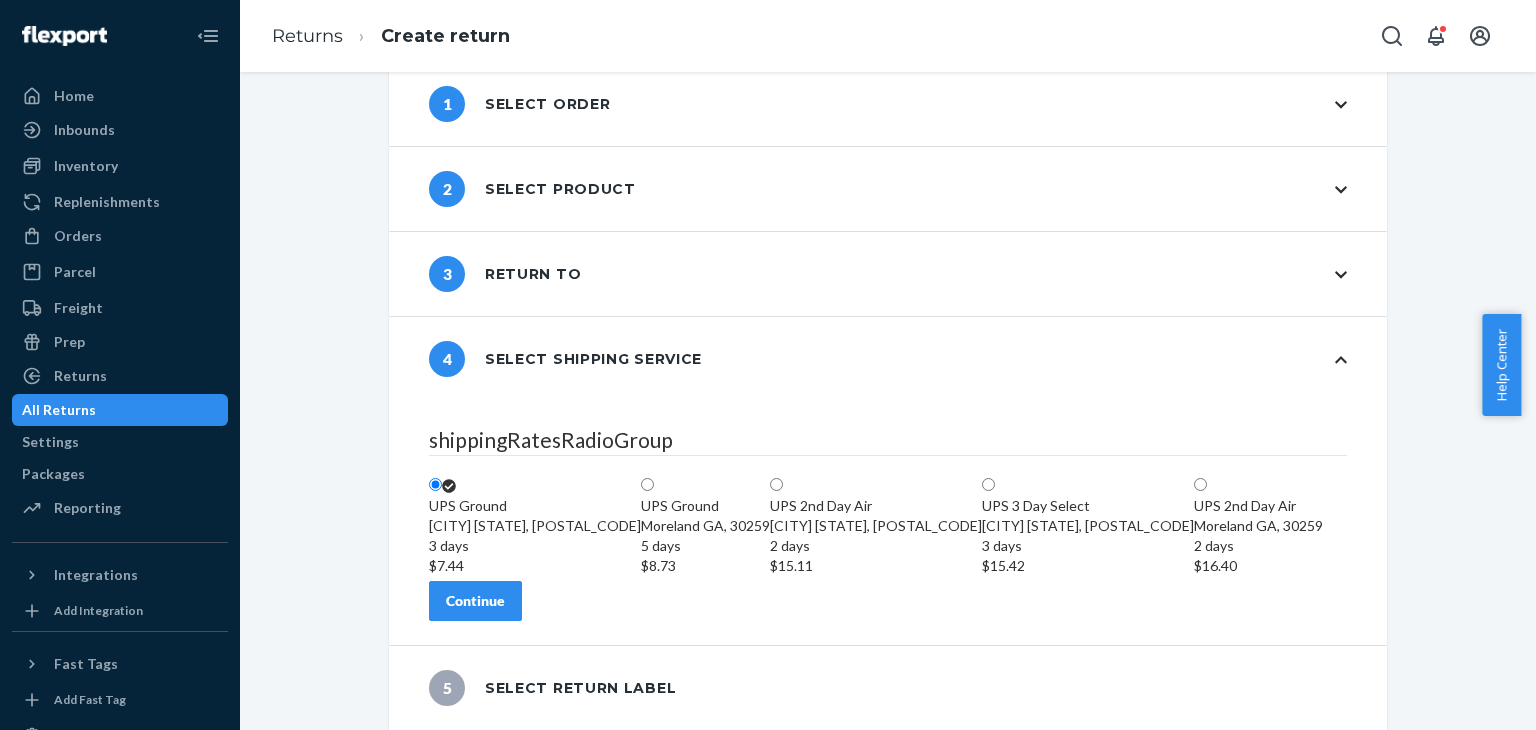 click on "Continue" at bounding box center [475, 601] 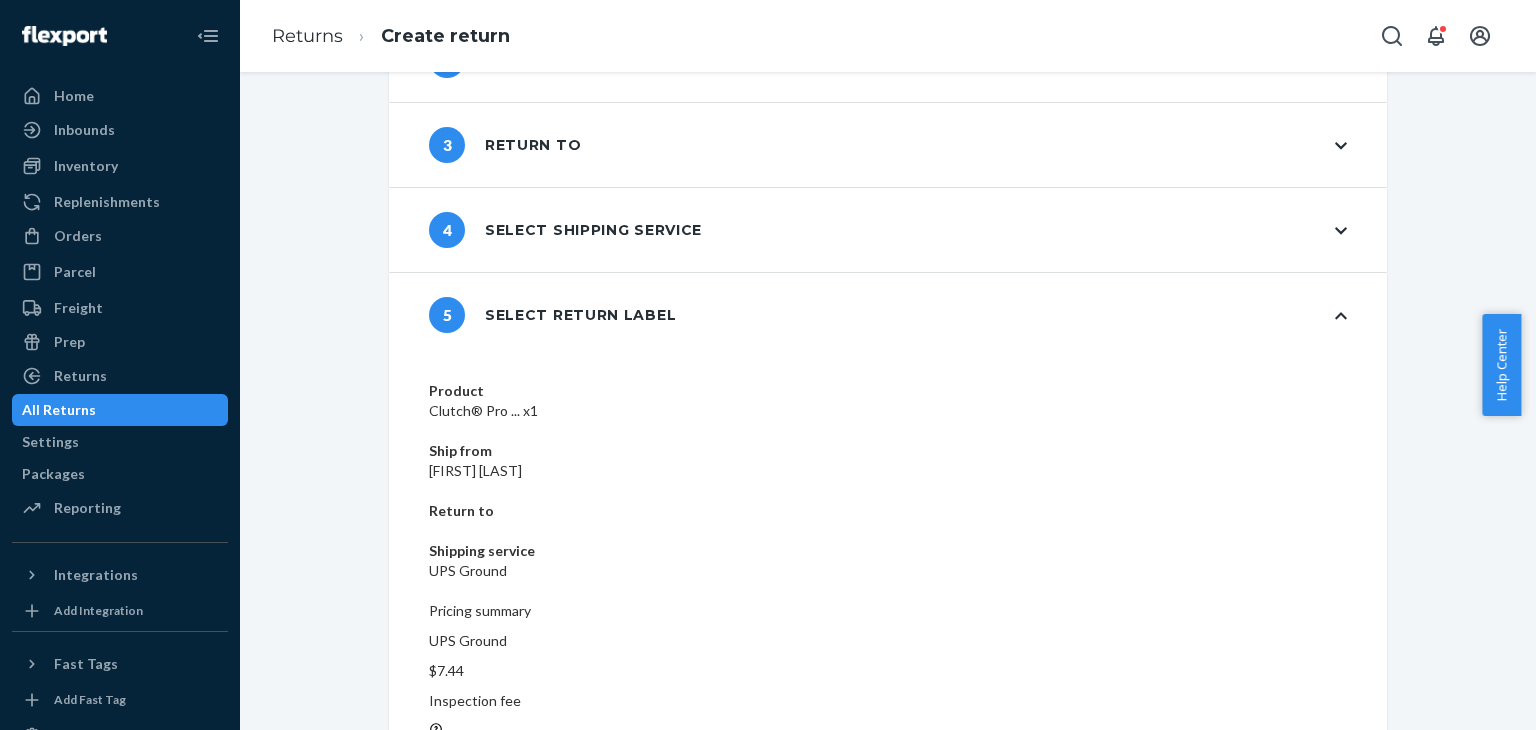 scroll, scrollTop: 170, scrollLeft: 0, axis: vertical 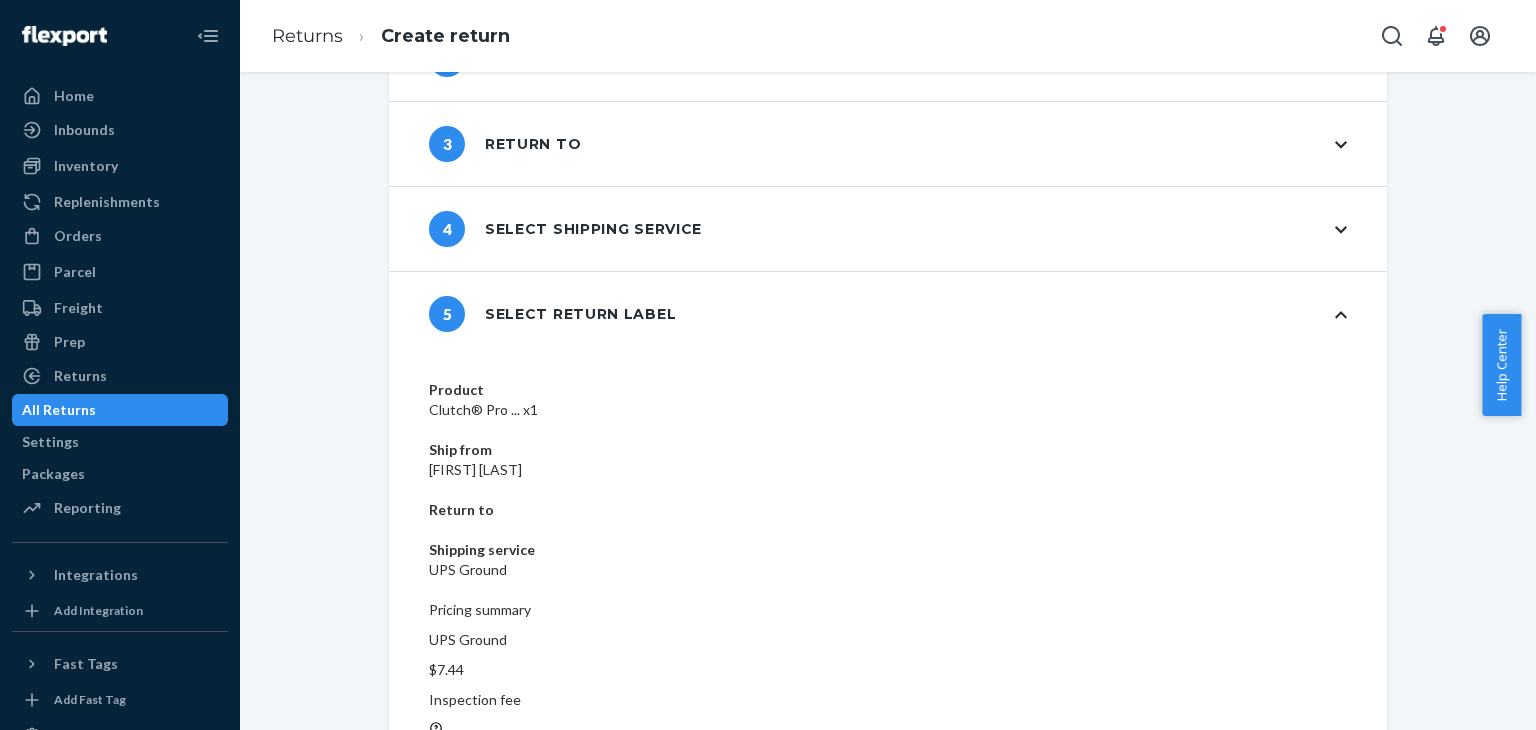 click on "Create return label" at bounding box center (508, 911) 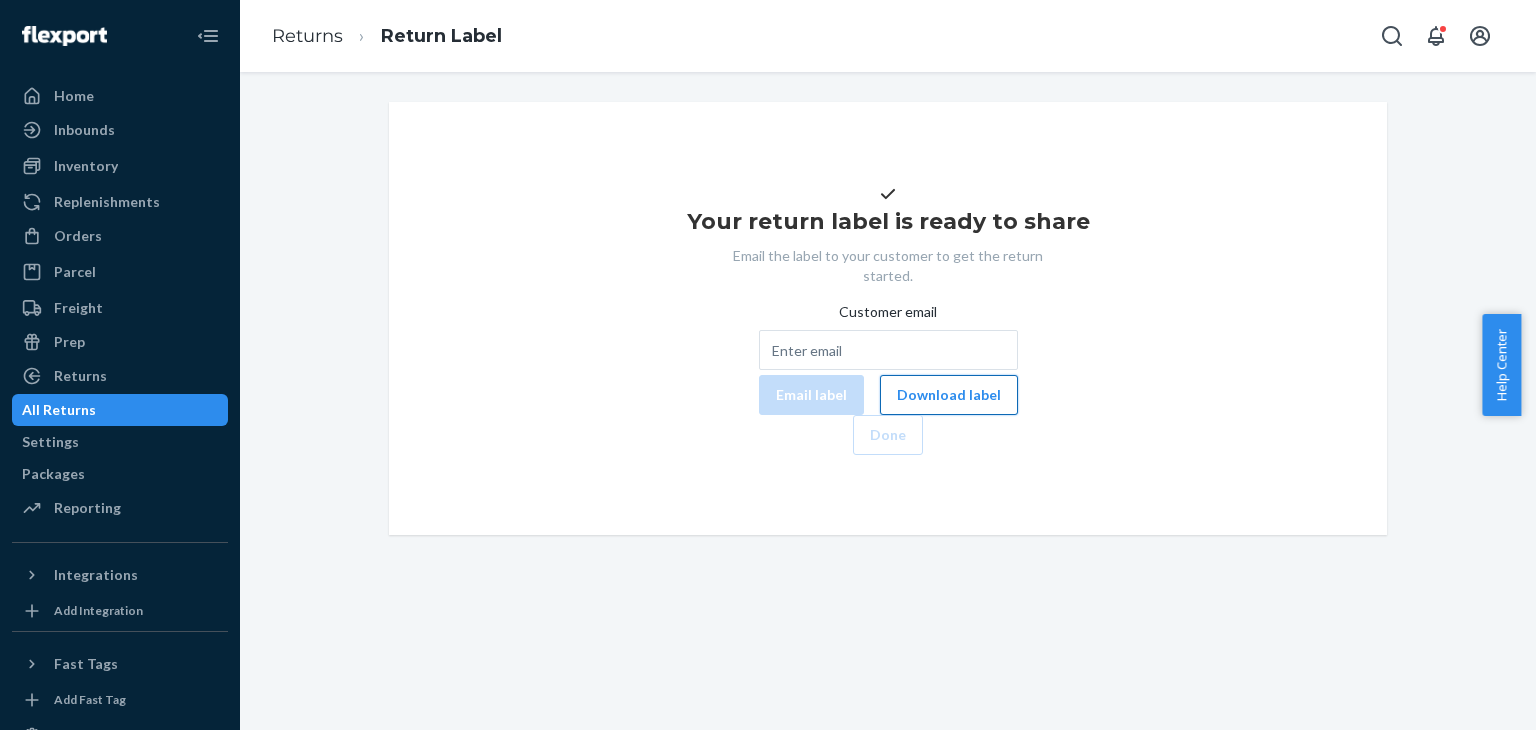 click on "Download label" at bounding box center [949, 395] 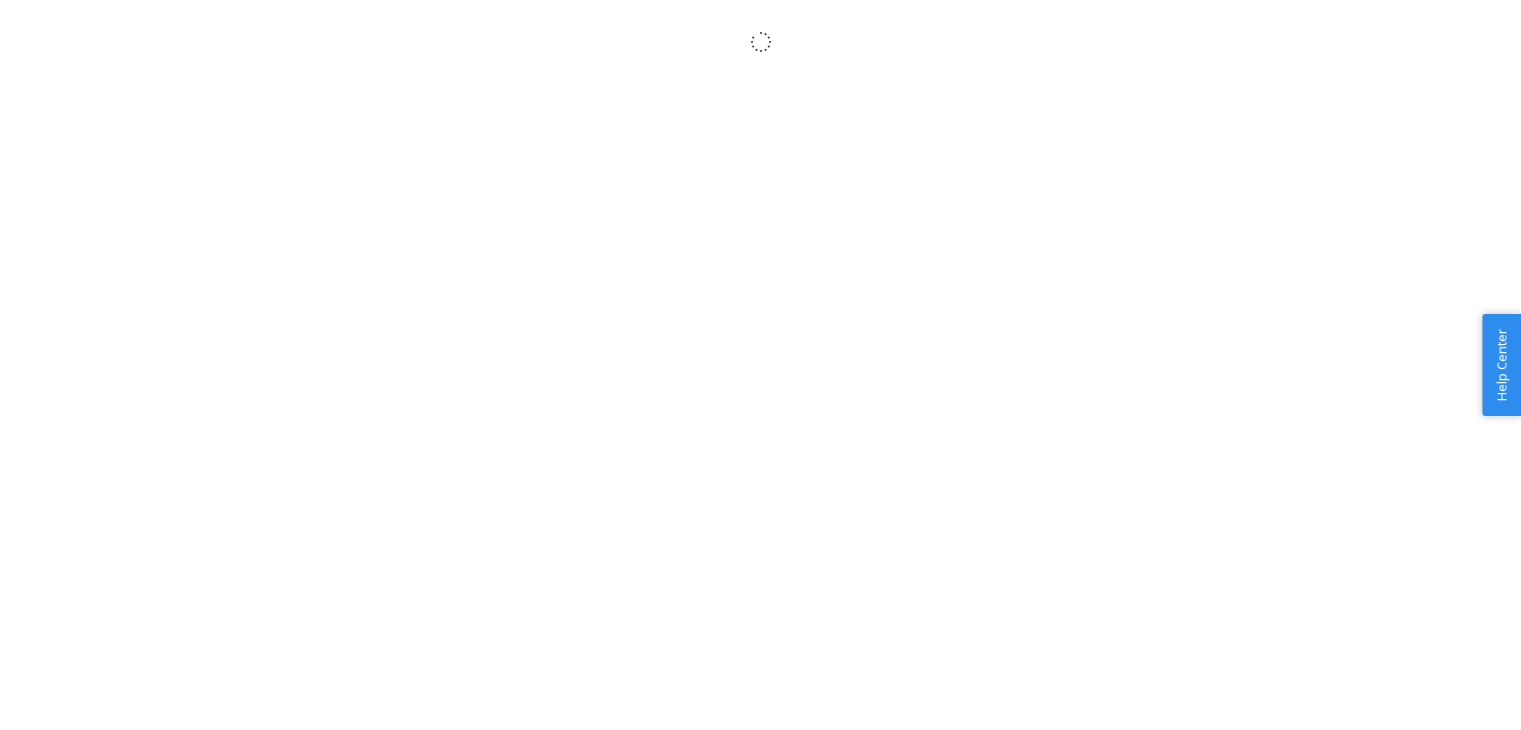 scroll, scrollTop: 0, scrollLeft: 0, axis: both 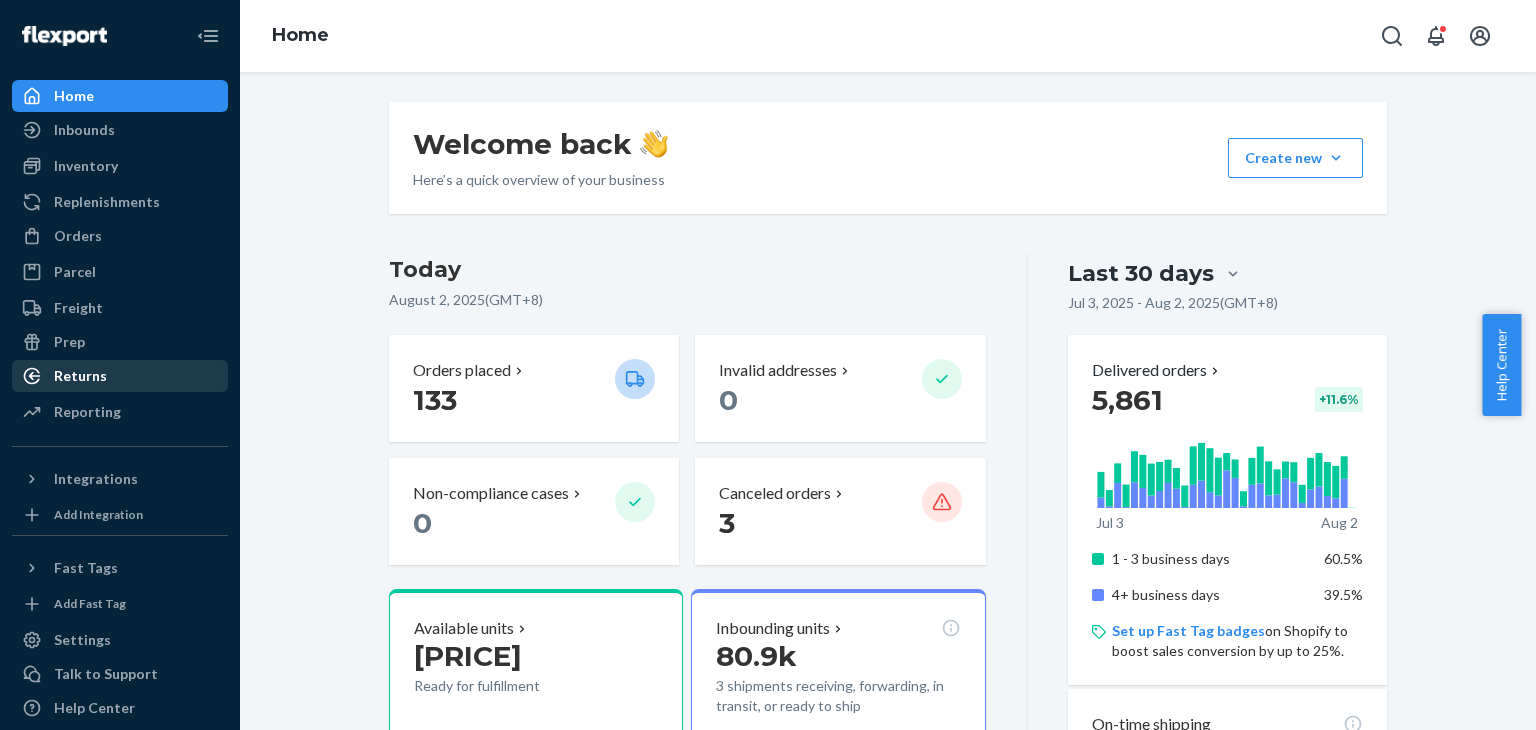 click on "Returns" at bounding box center (80, 376) 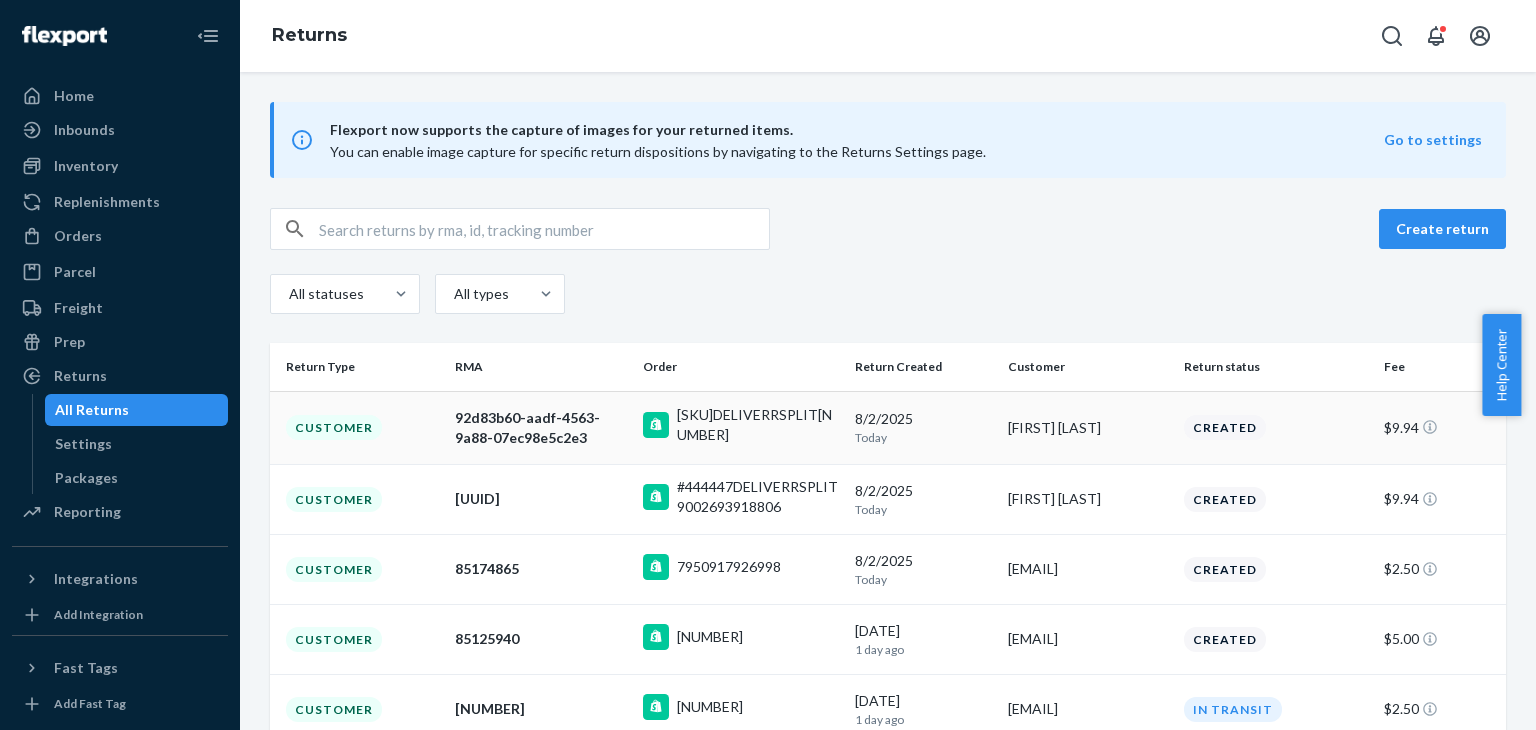 click on "[SKU]DELIVERRSPLIT[NUMBER]" at bounding box center [758, 425] 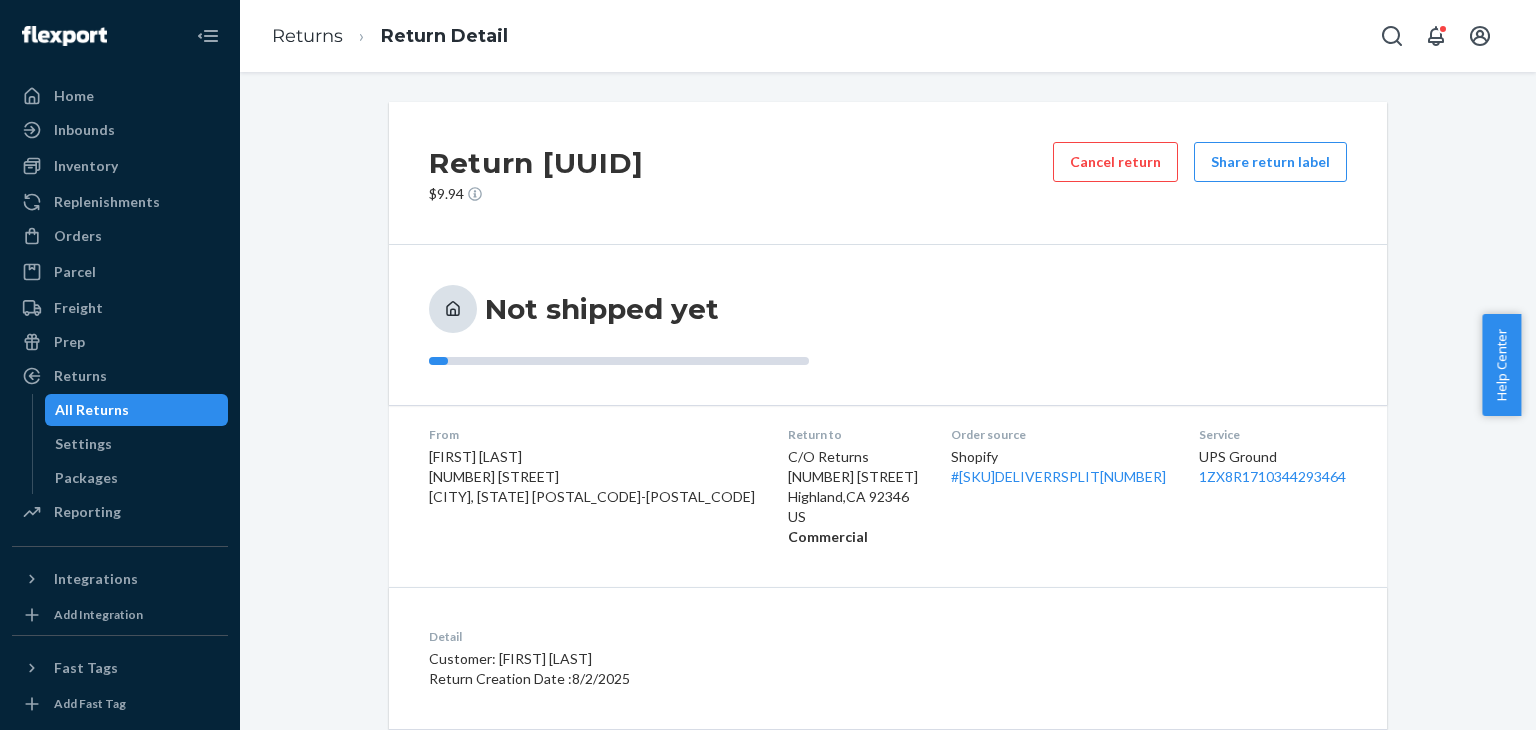 drag, startPoint x: 654, startPoint y: 207, endPoint x: 540, endPoint y: 163, distance: 122.19656 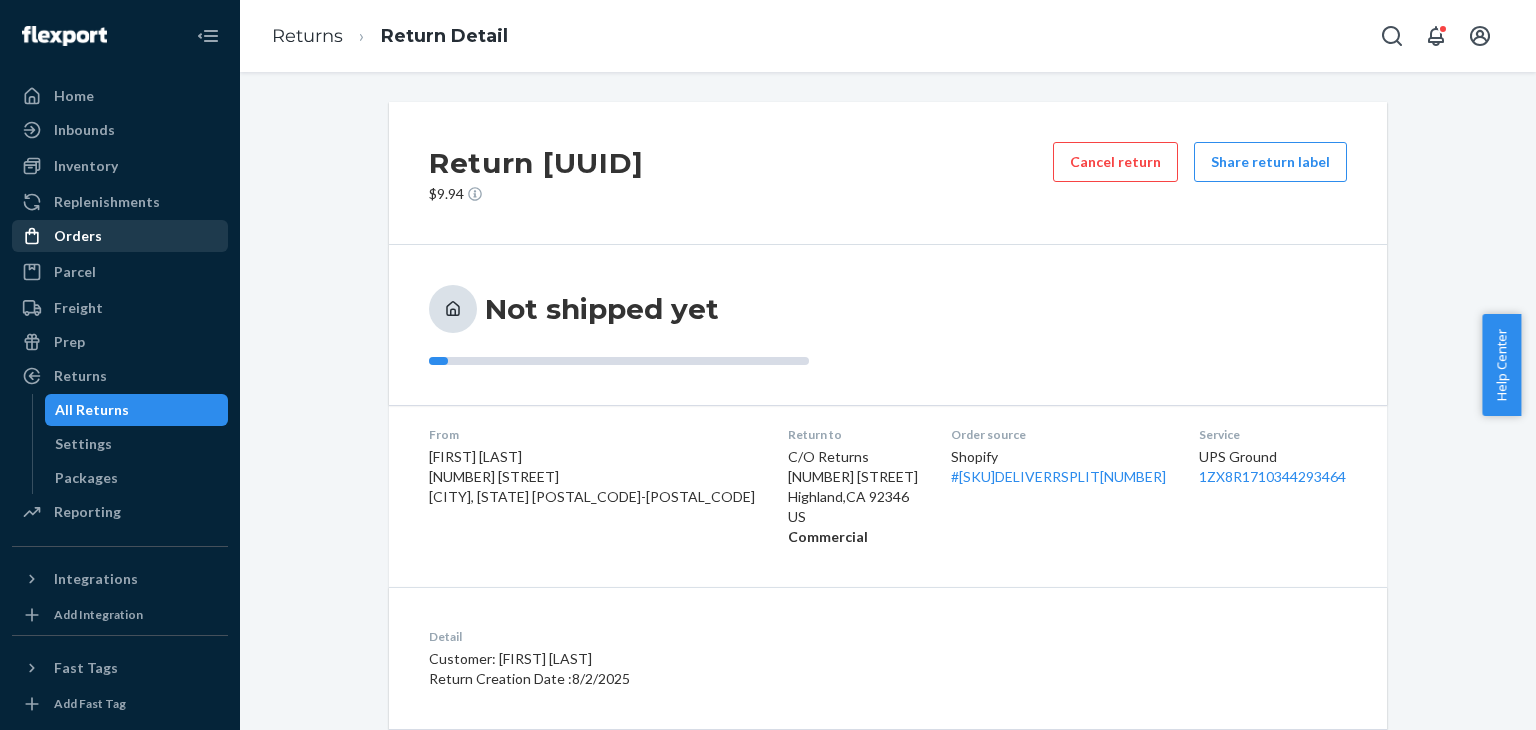 click on "Orders" at bounding box center (120, 236) 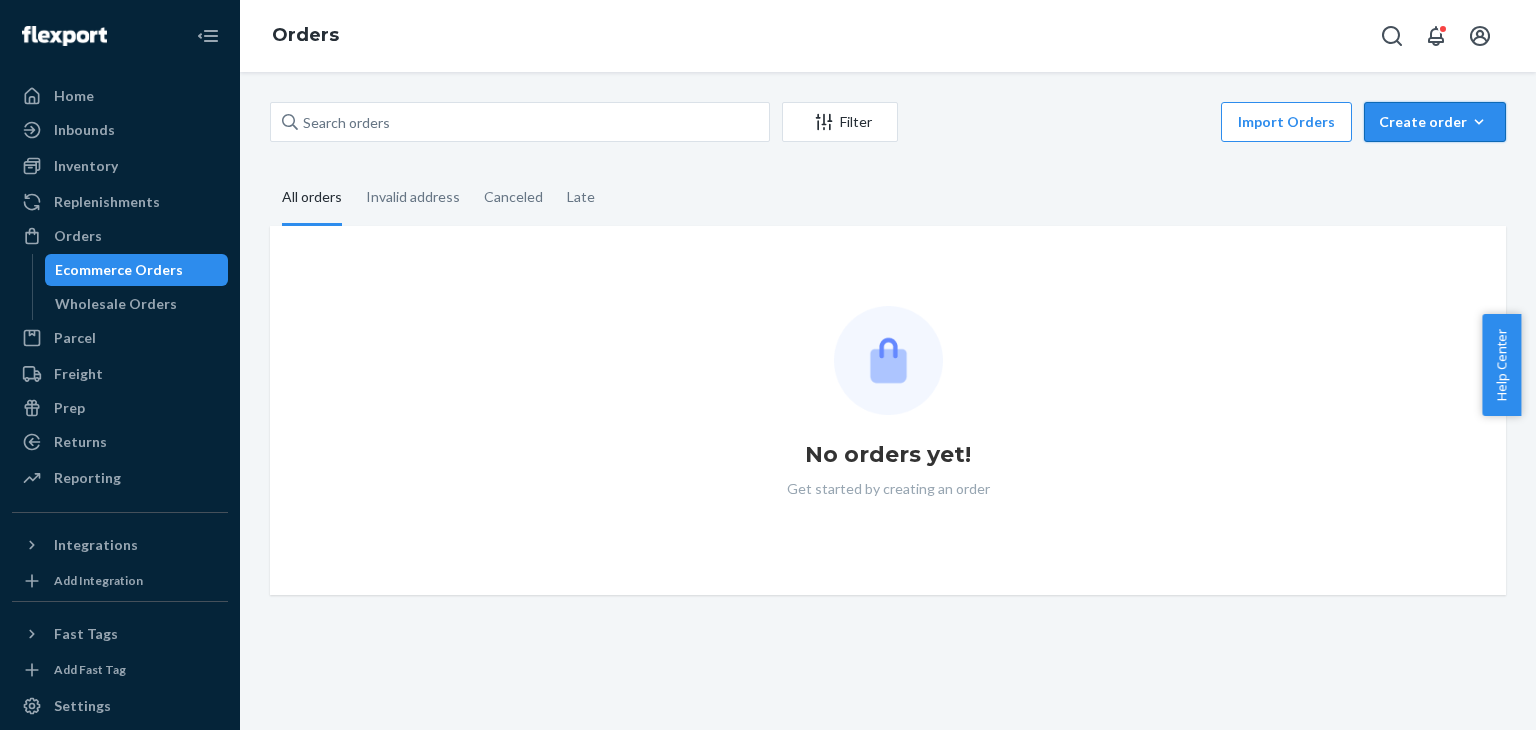 click on "Create order" at bounding box center [1435, 122] 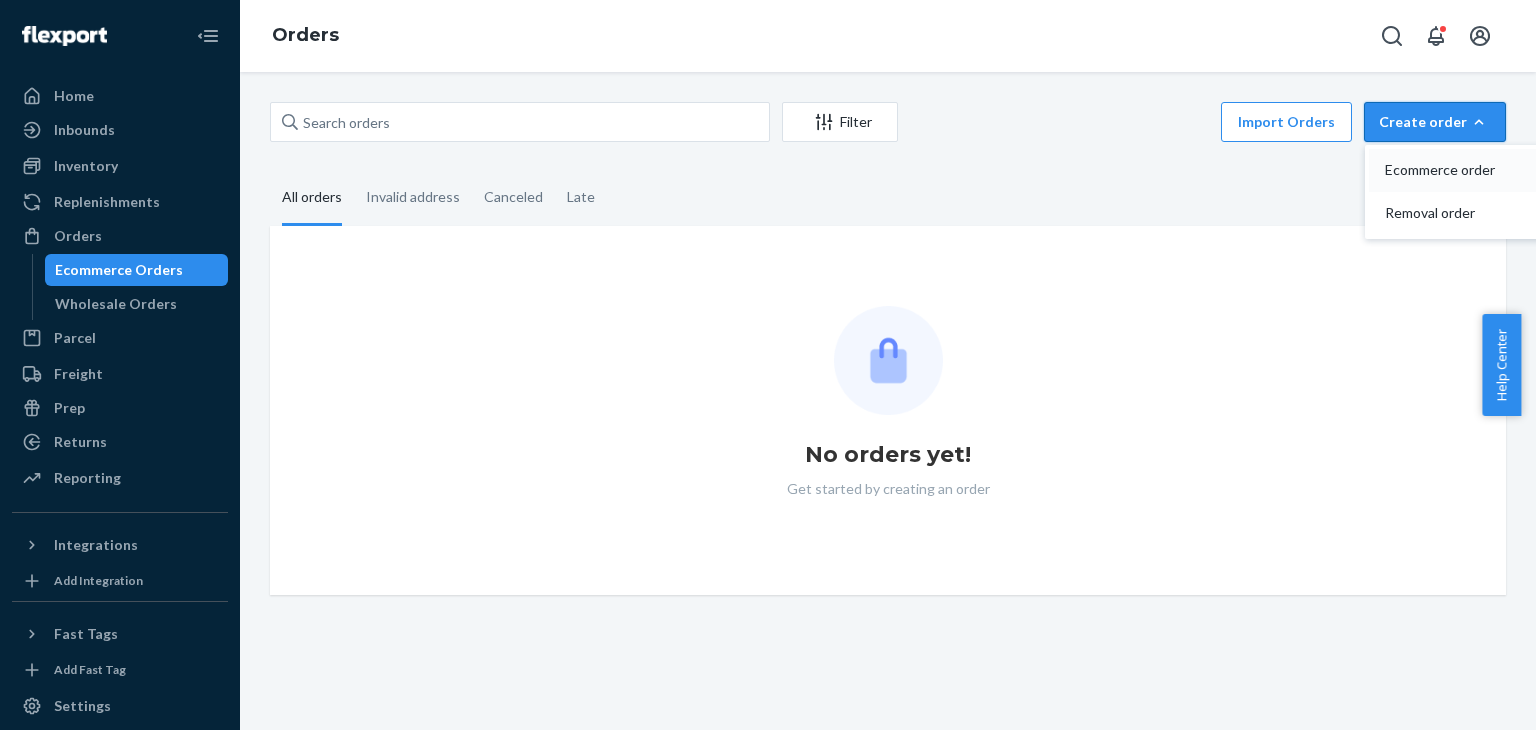 click on "Ecommerce order" at bounding box center (1447, 170) 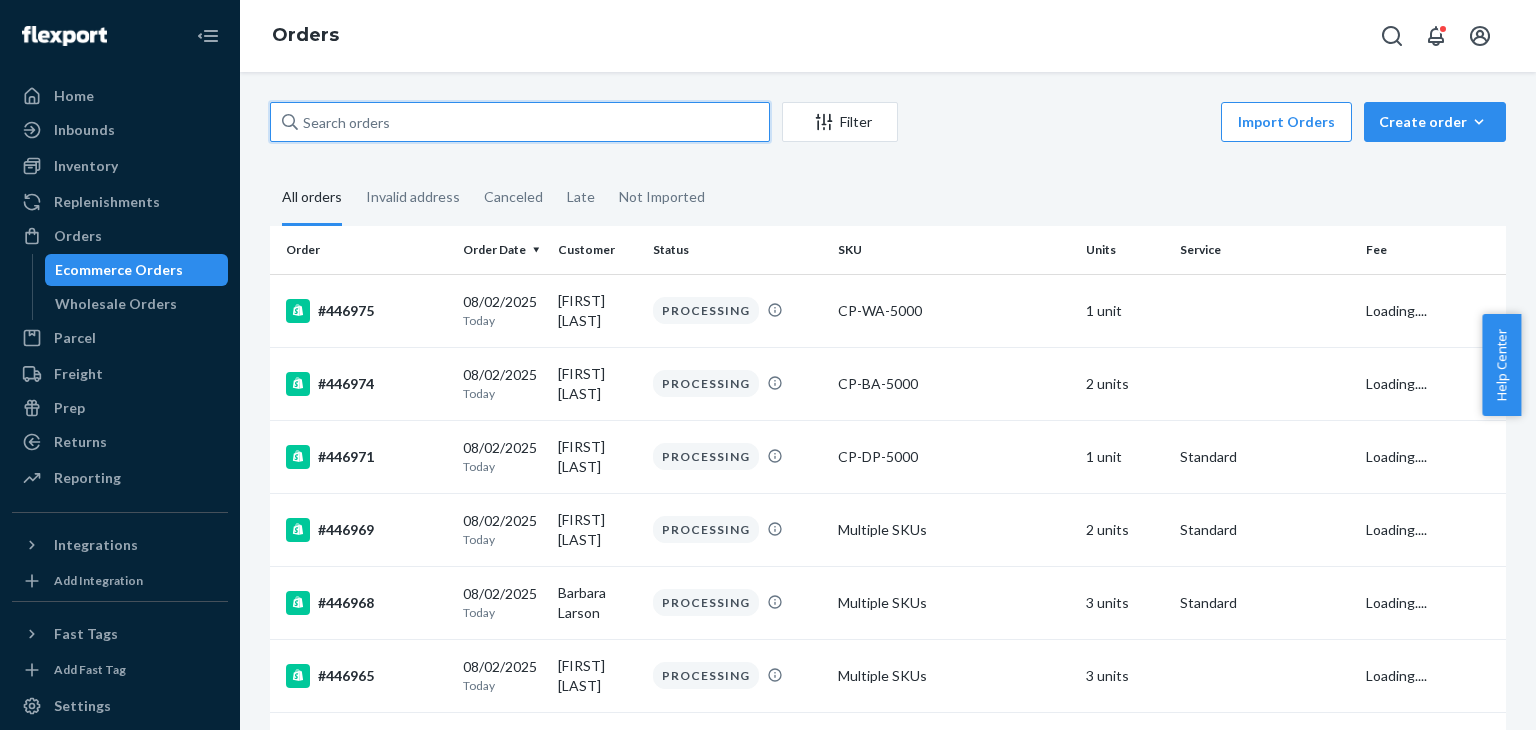 click at bounding box center (520, 122) 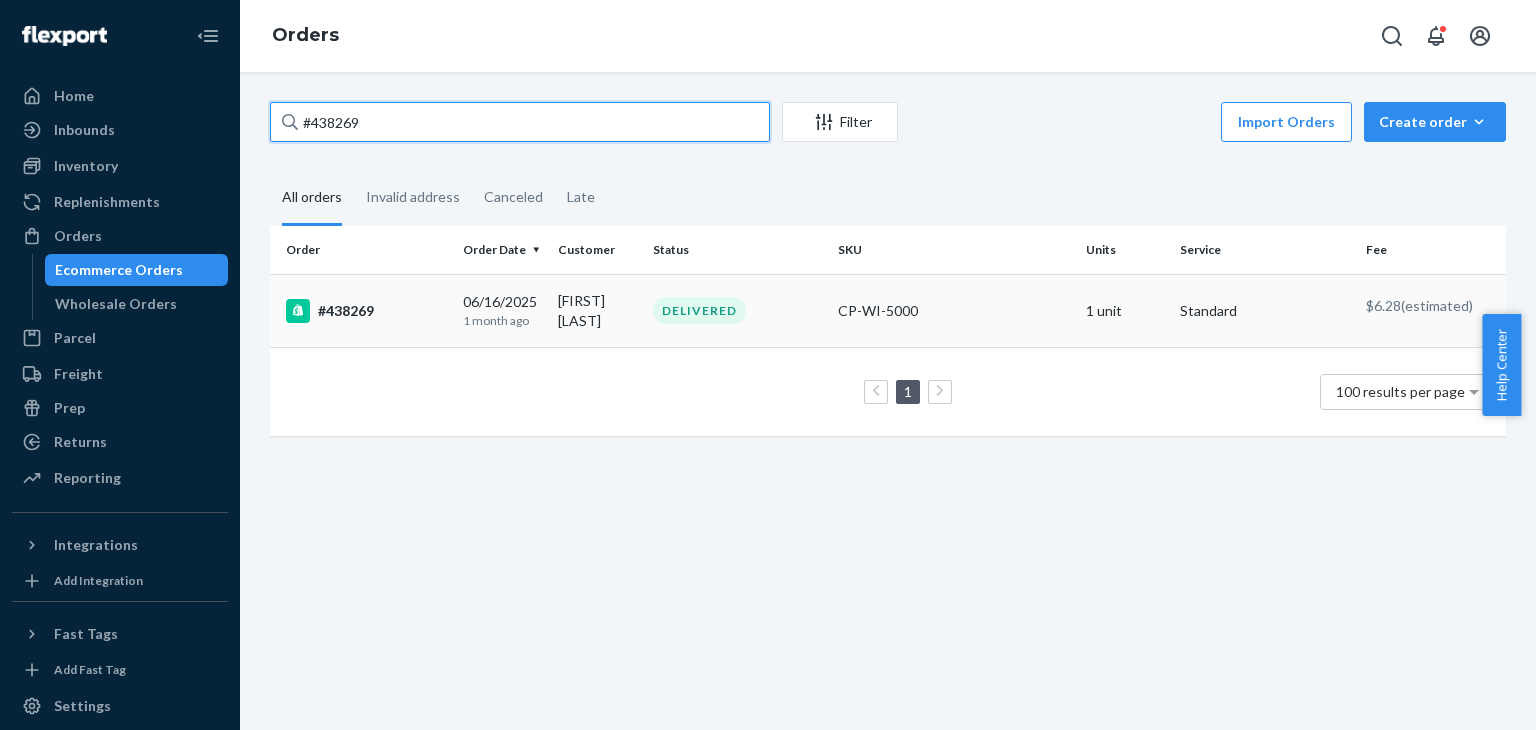 type on "#438269" 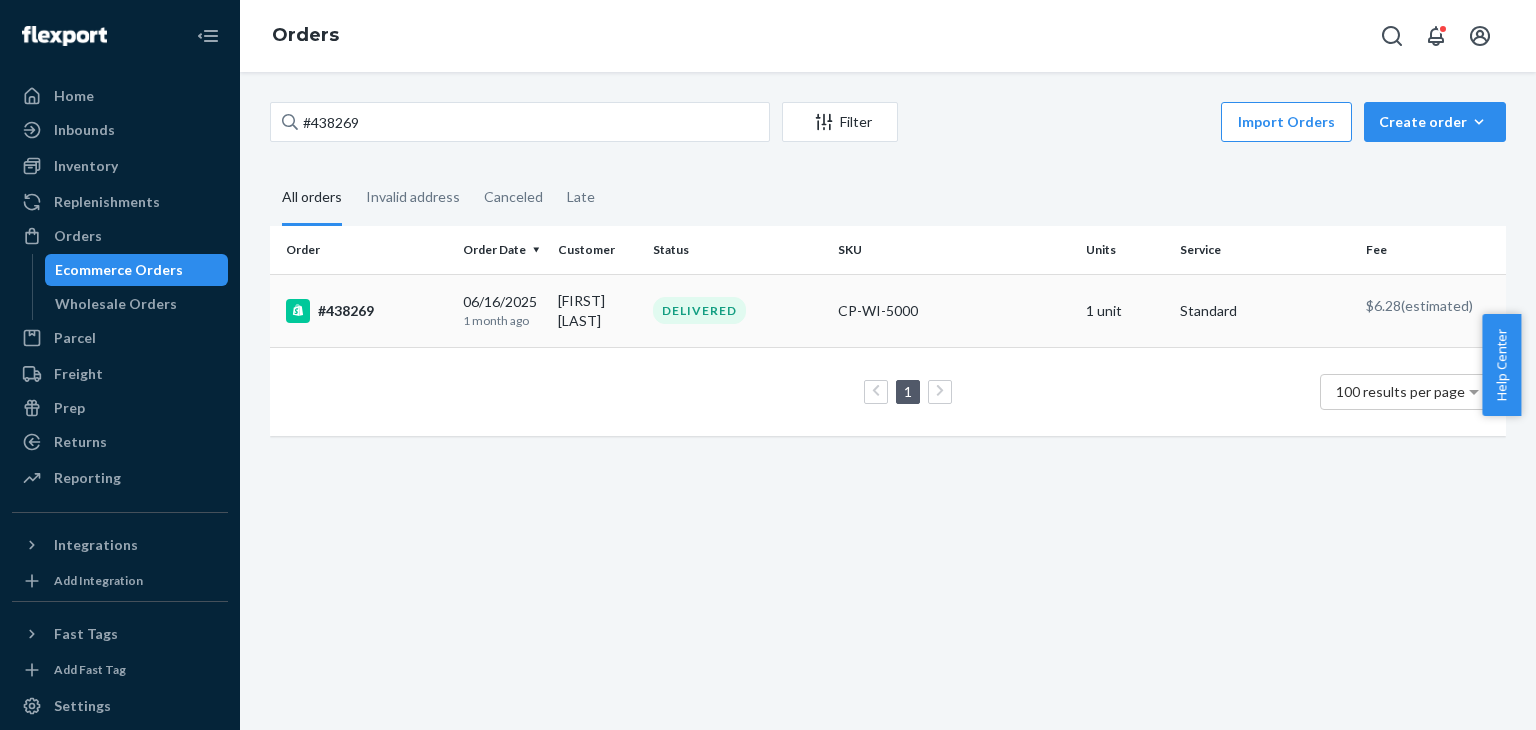 click on "DELIVERED" at bounding box center [737, 310] 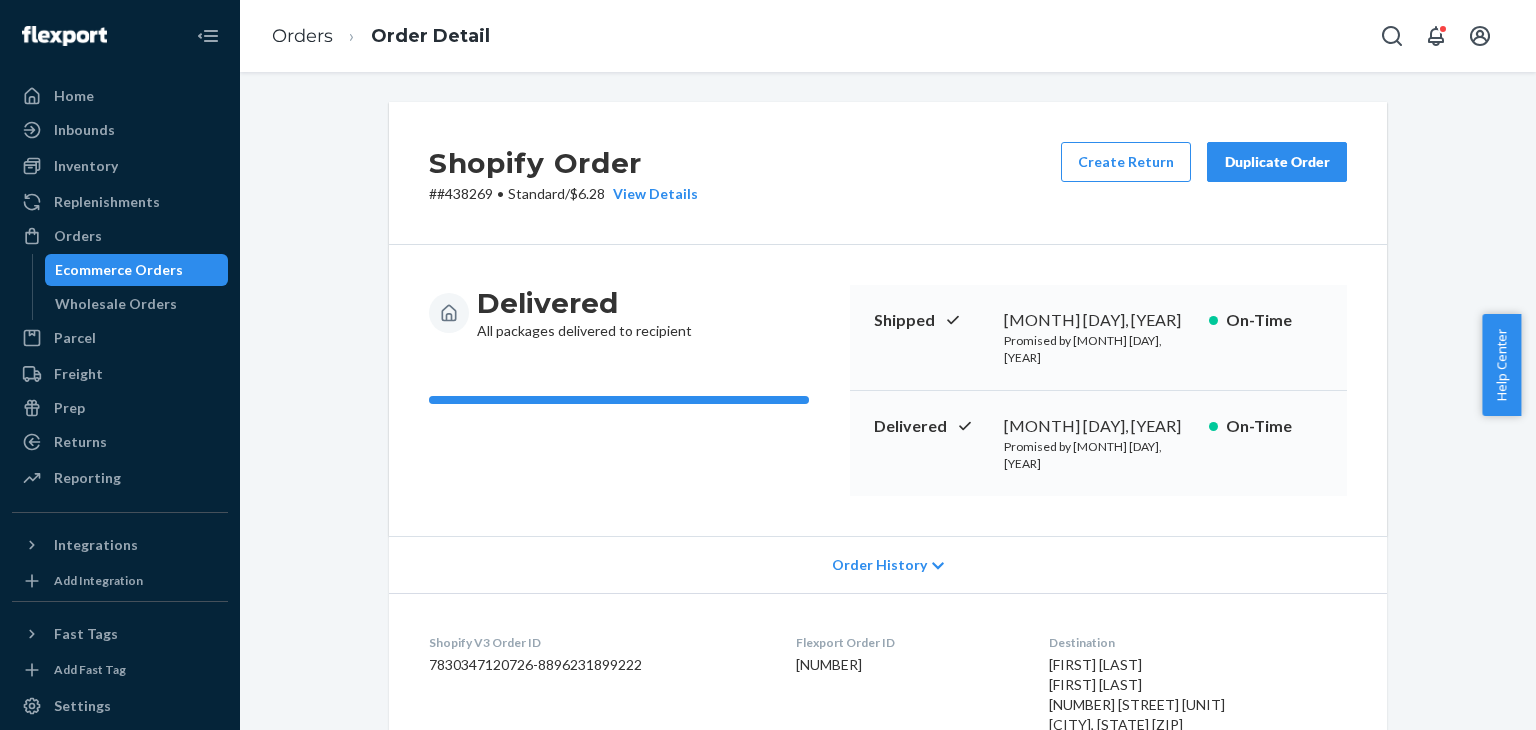 click on "Duplicate Order" at bounding box center (1277, 162) 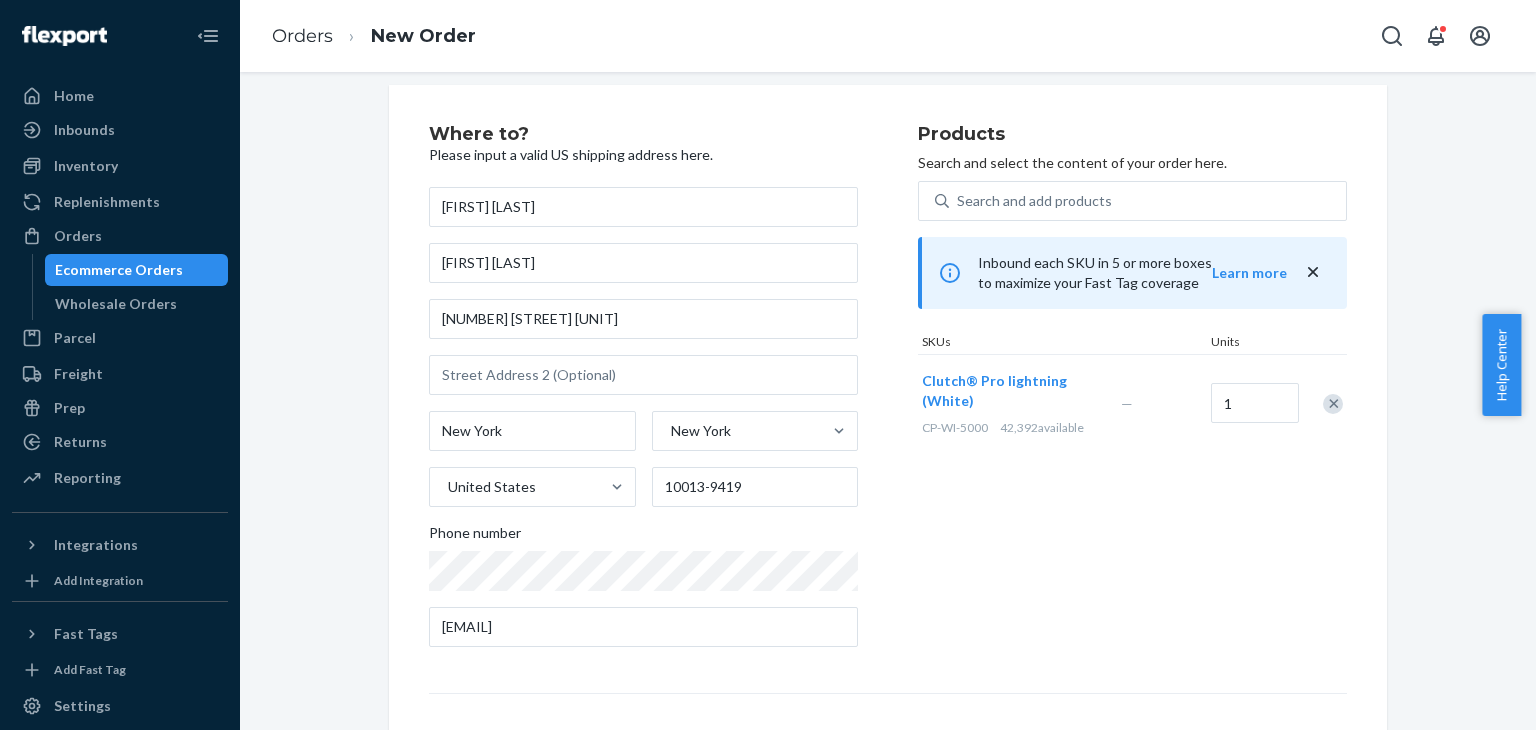 scroll, scrollTop: 0, scrollLeft: 0, axis: both 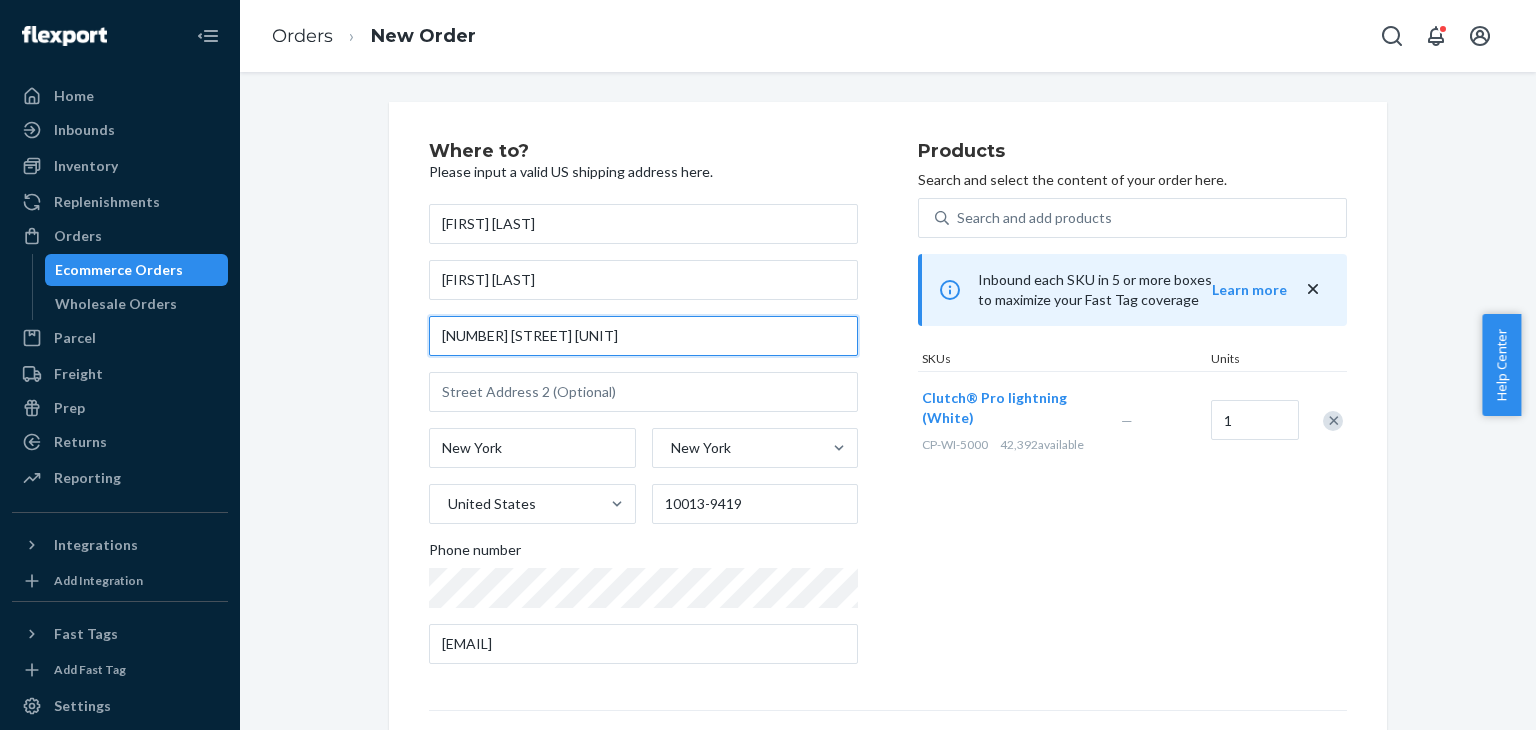 click on "[NUMBER] [STREET] [UNIT]" at bounding box center [643, 336] 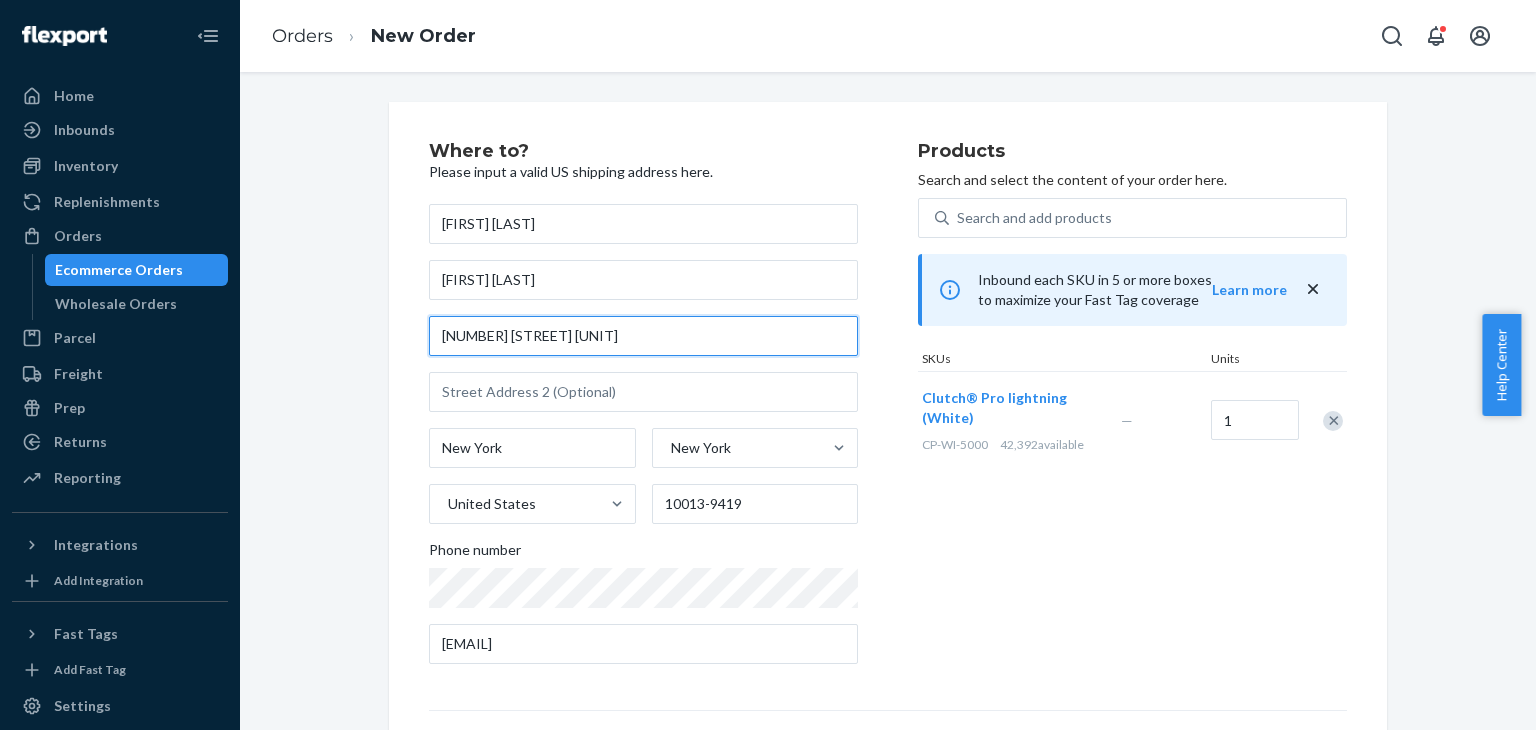 paste on "[CITY] [STATE] [POSTAL_CODE]" 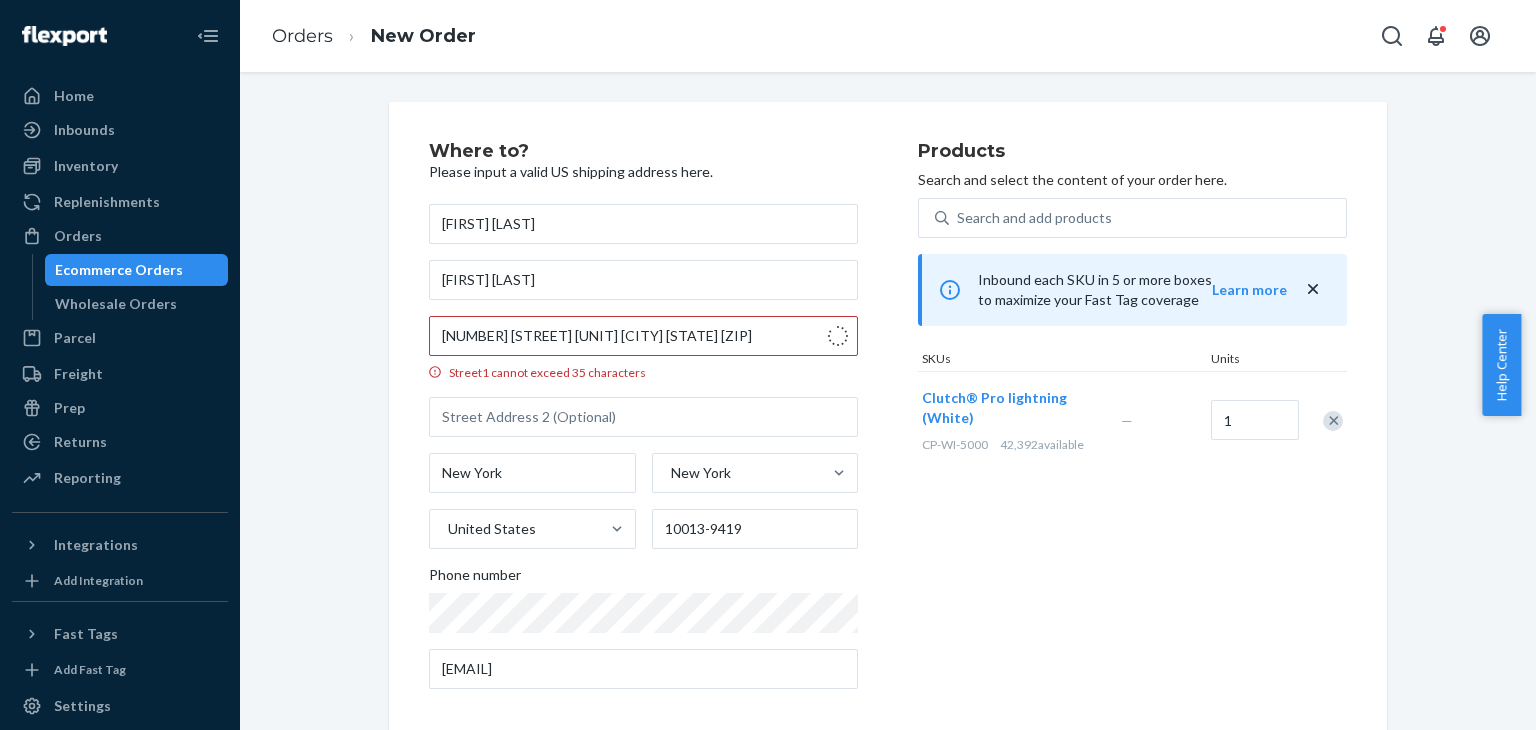 type on "[NUMBER] [STREET]" 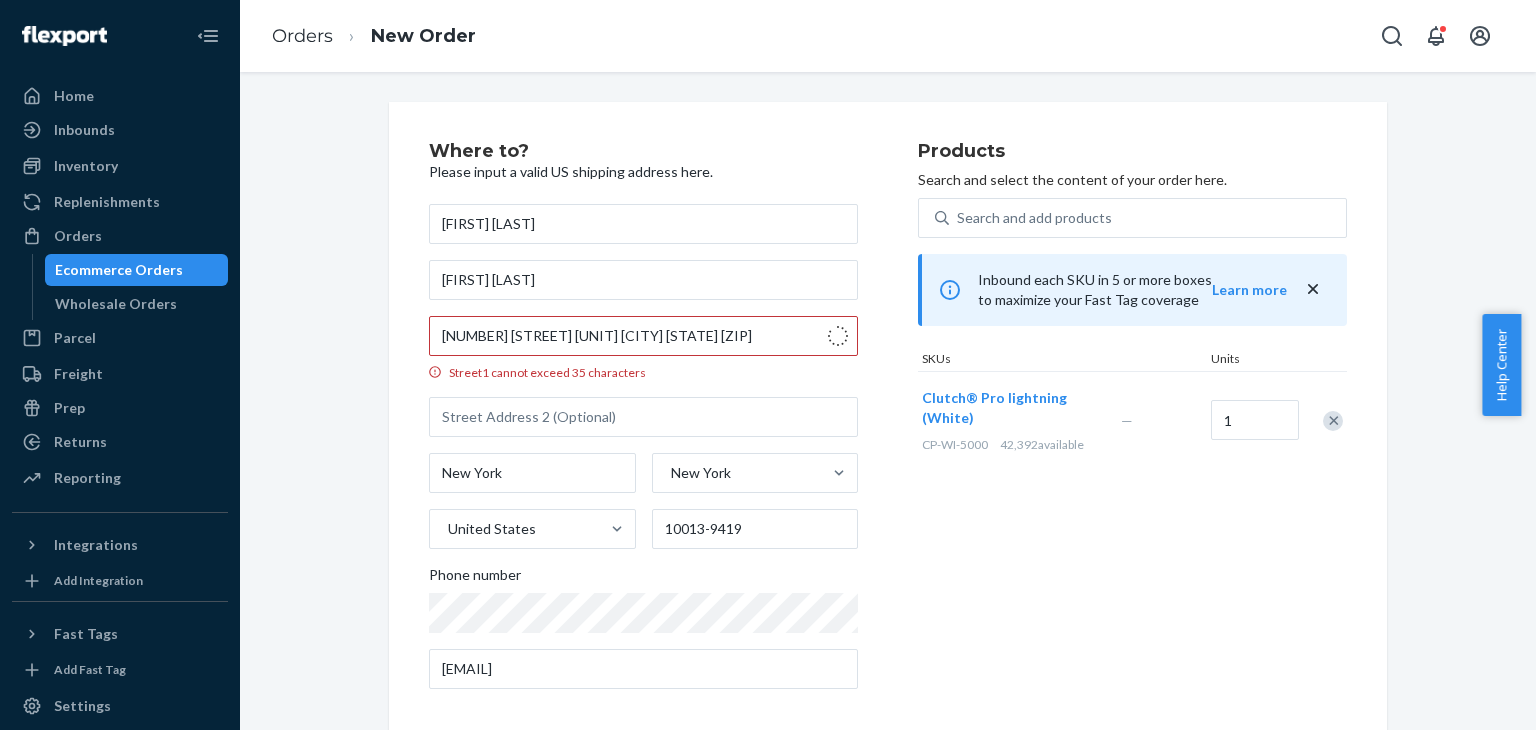 type on "882" 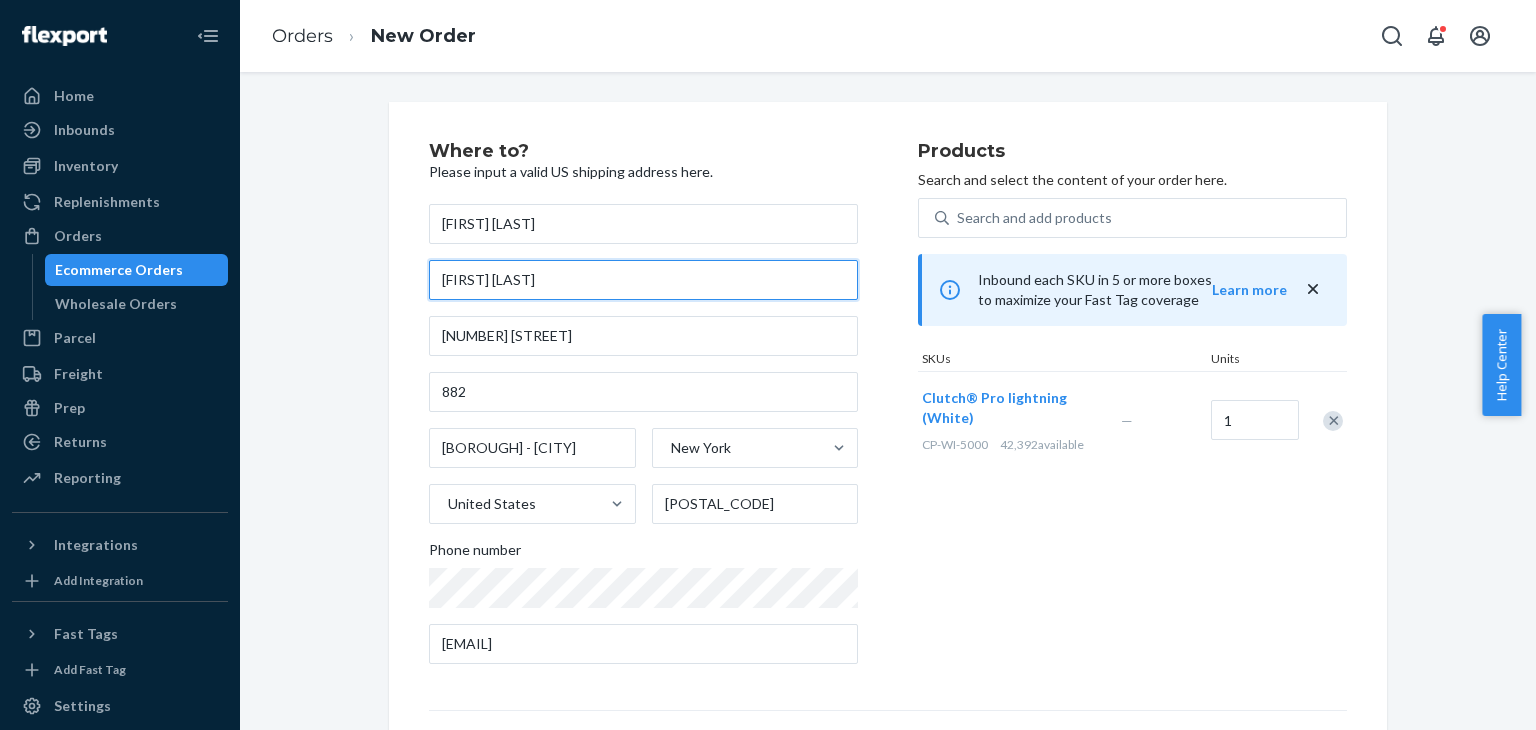 drag, startPoint x: 547, startPoint y: 280, endPoint x: 424, endPoint y: 278, distance: 123.01626 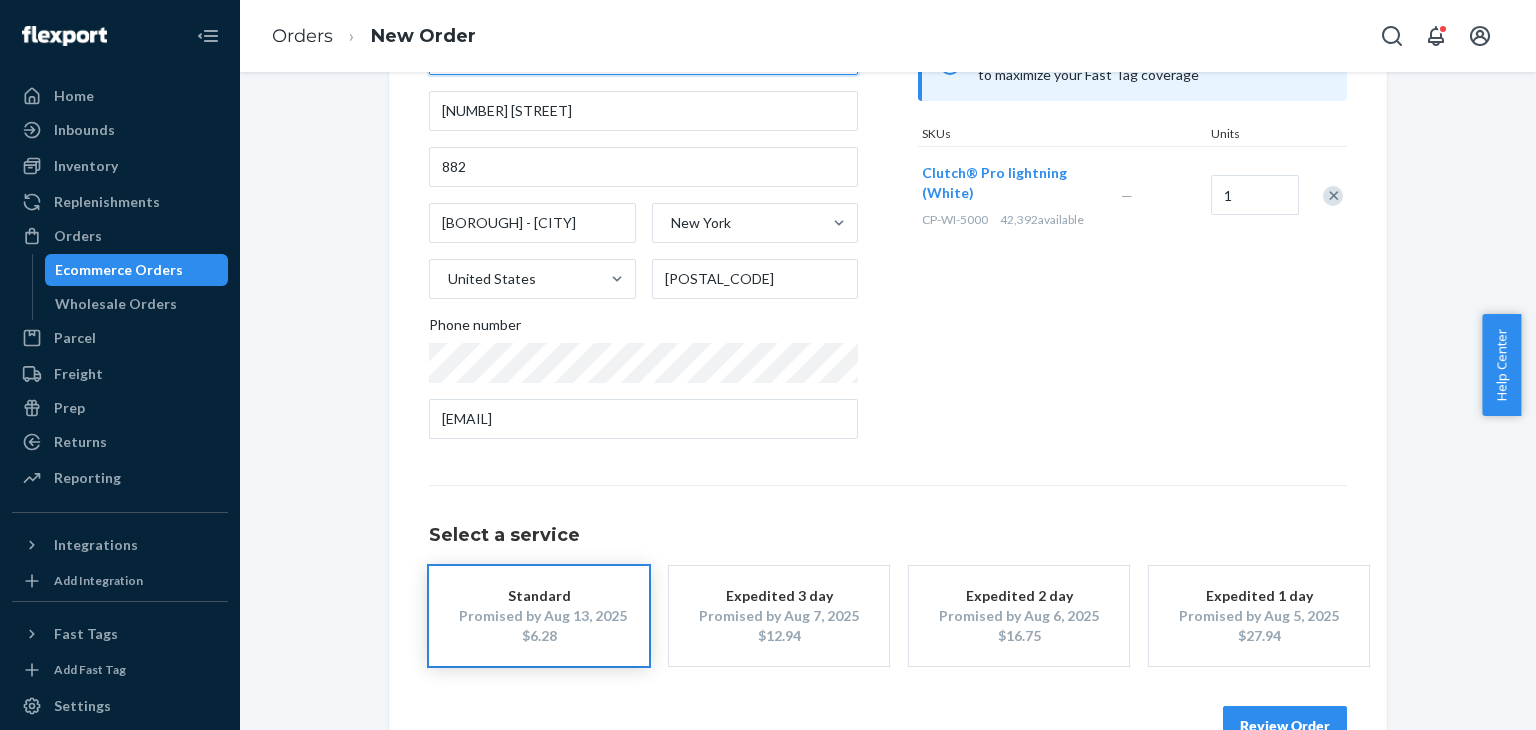 scroll, scrollTop: 280, scrollLeft: 0, axis: vertical 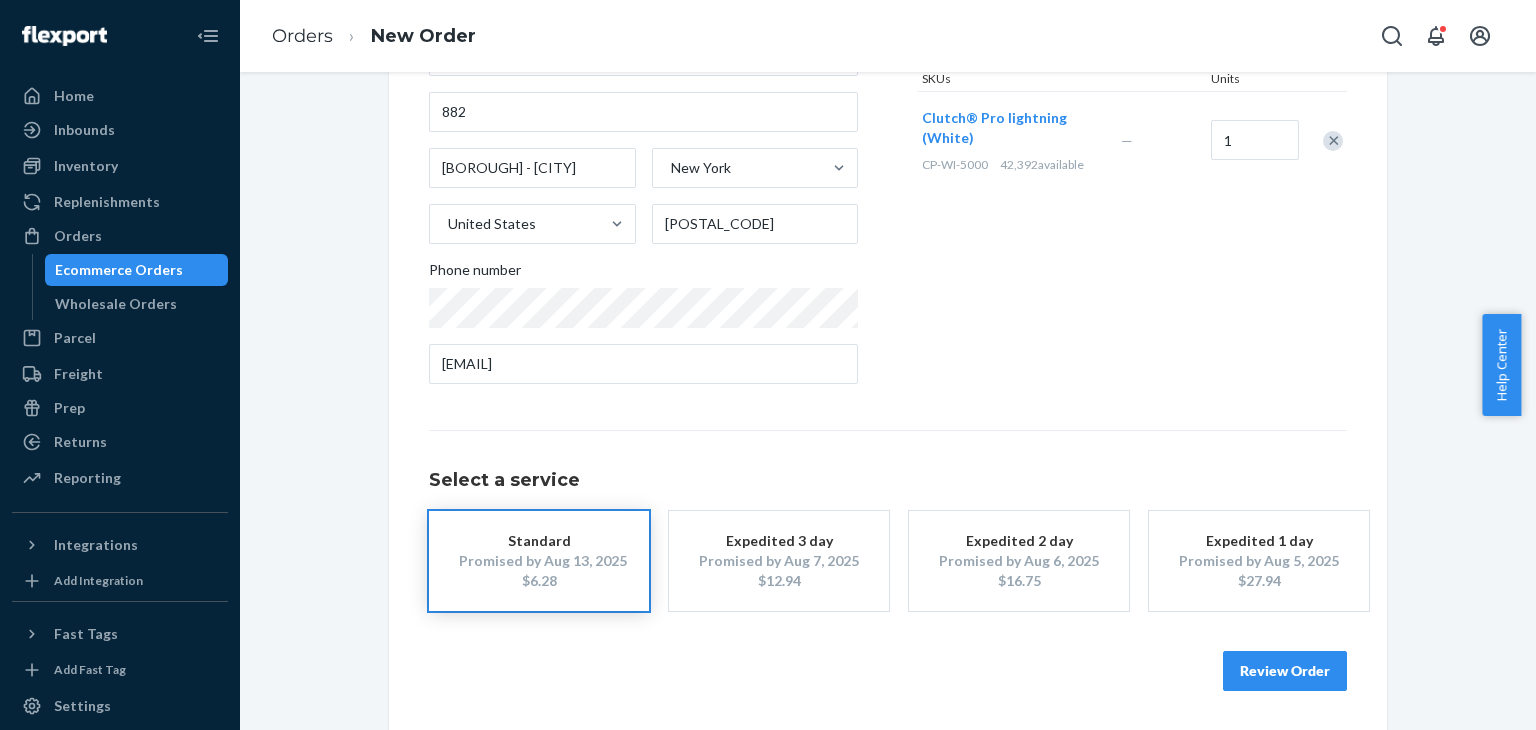 type 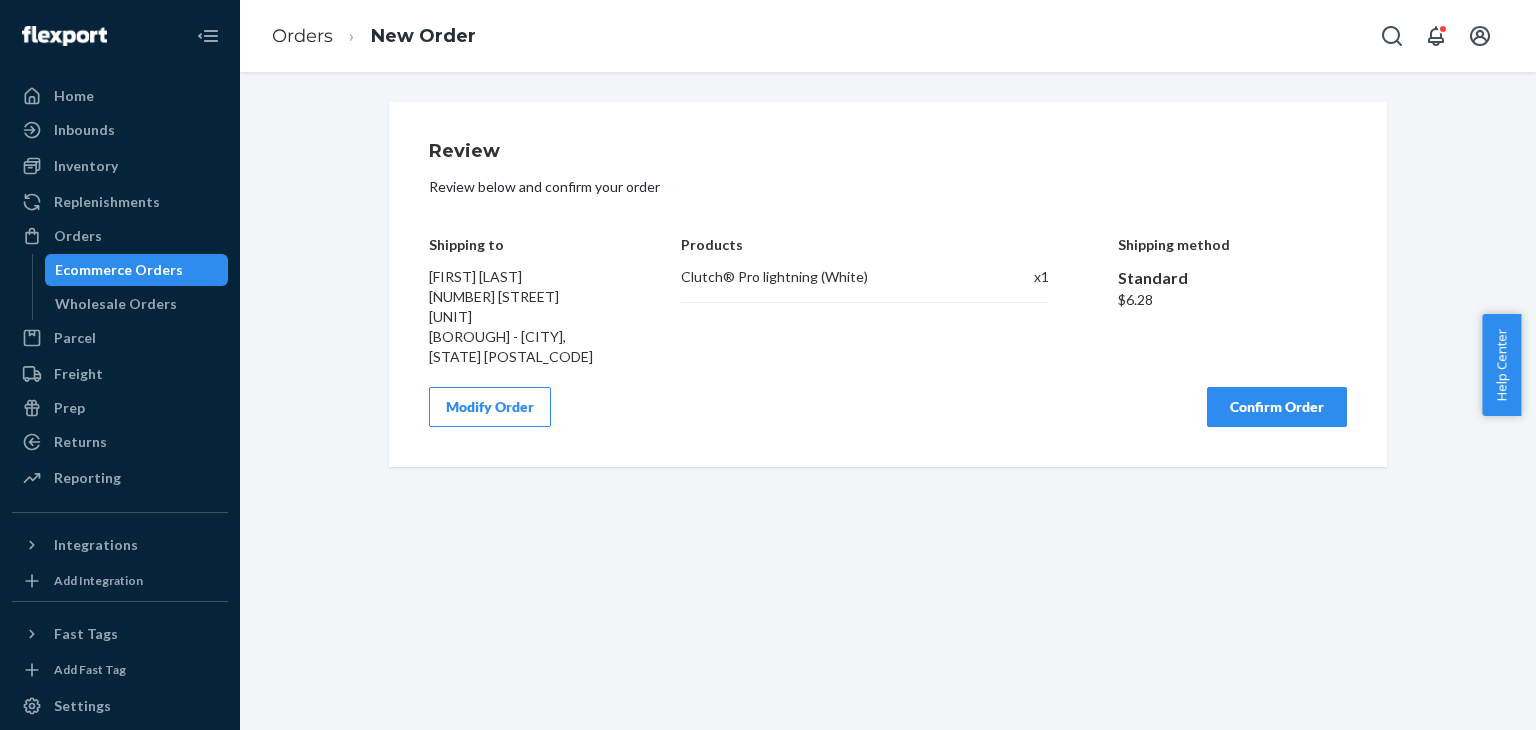 click on "Confirm Order" at bounding box center [1277, 407] 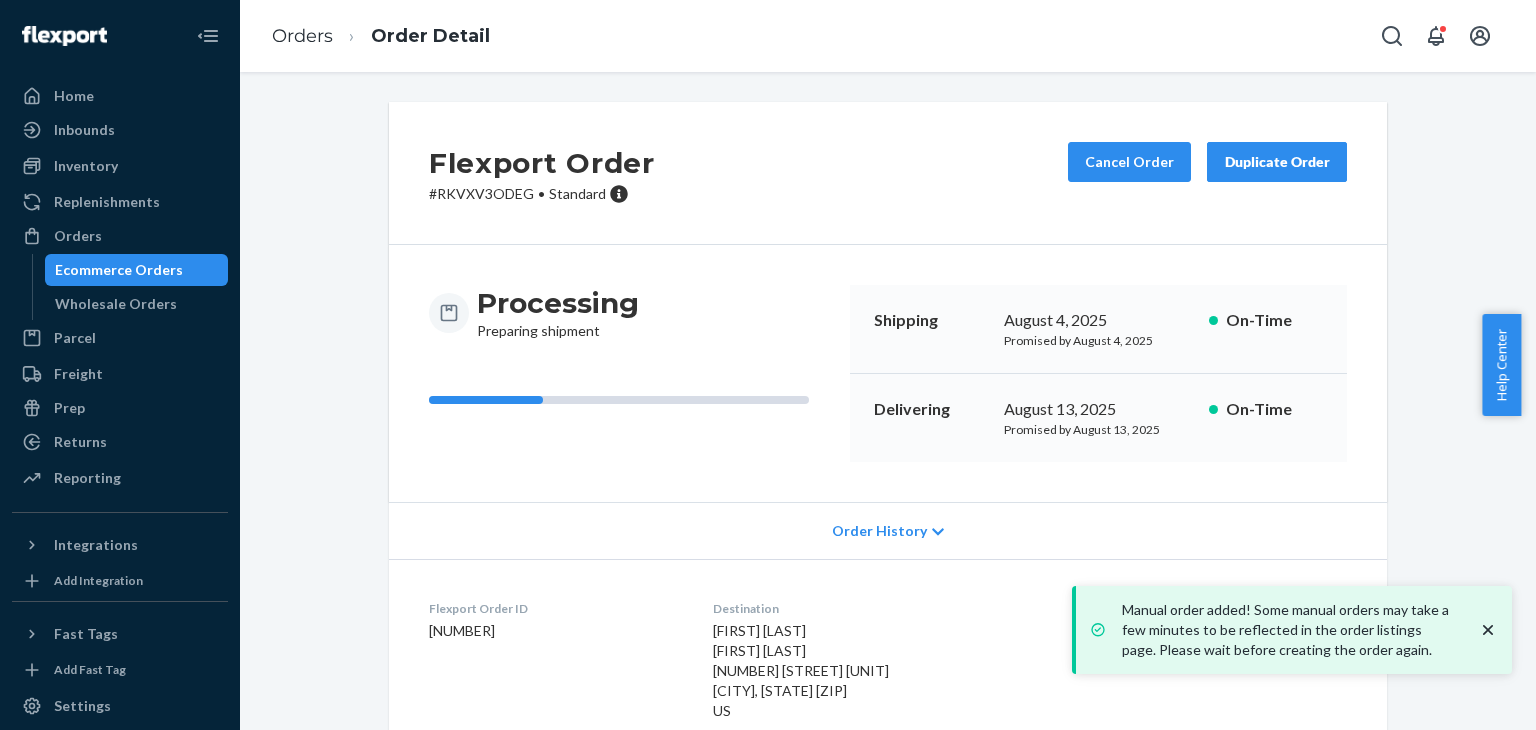 click on "# [SKU] • Standard" at bounding box center [542, 194] 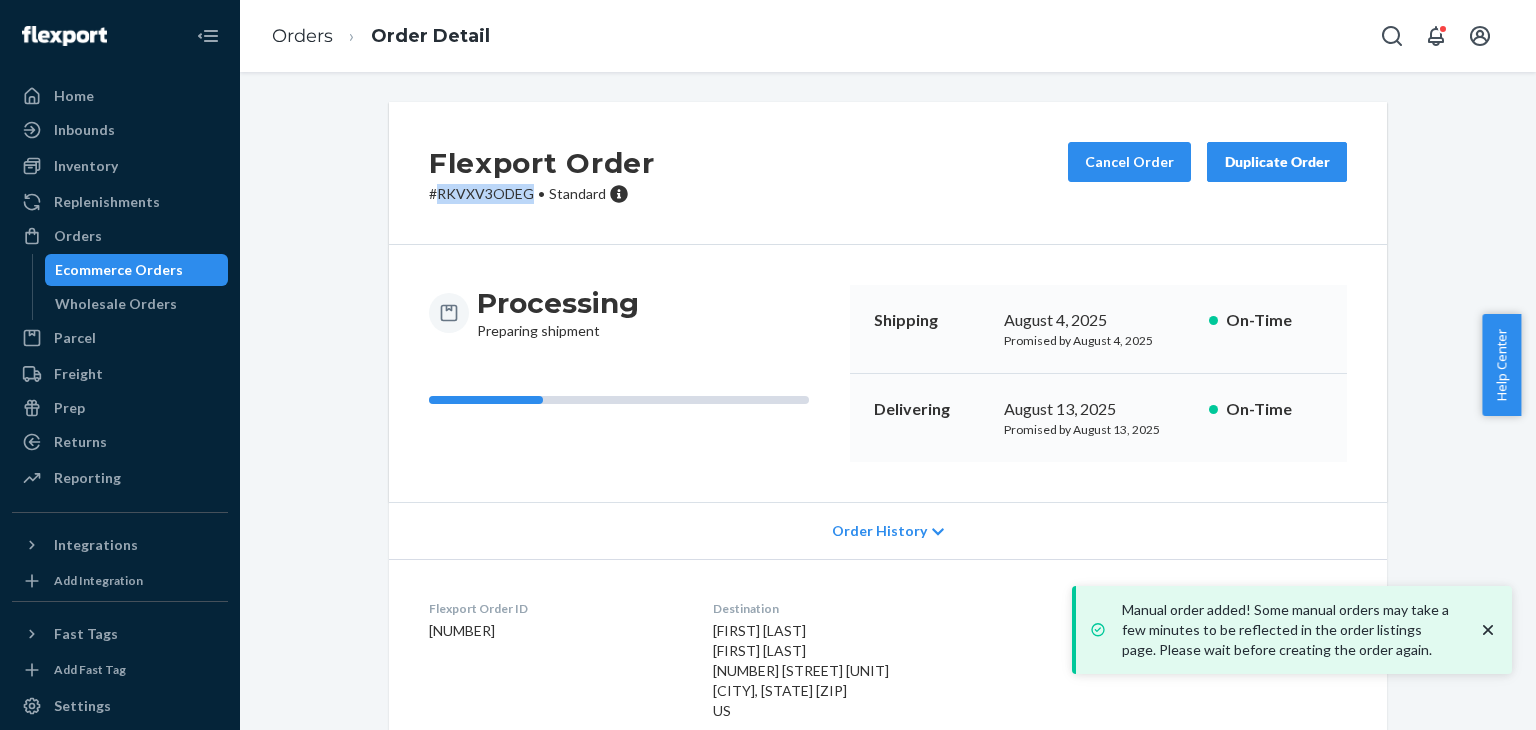 click on "# [SKU] • Standard" at bounding box center [542, 194] 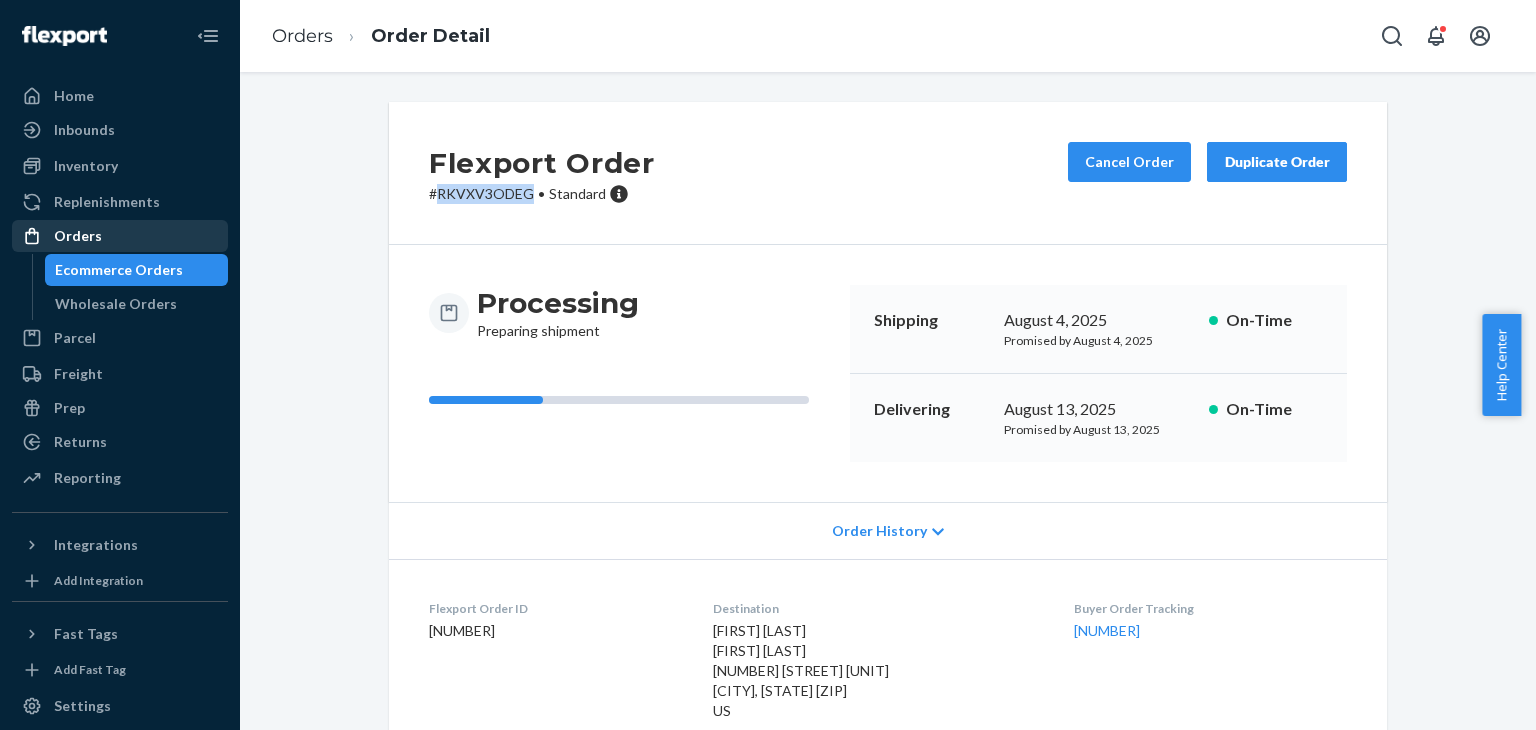 click on "Orders" at bounding box center [120, 236] 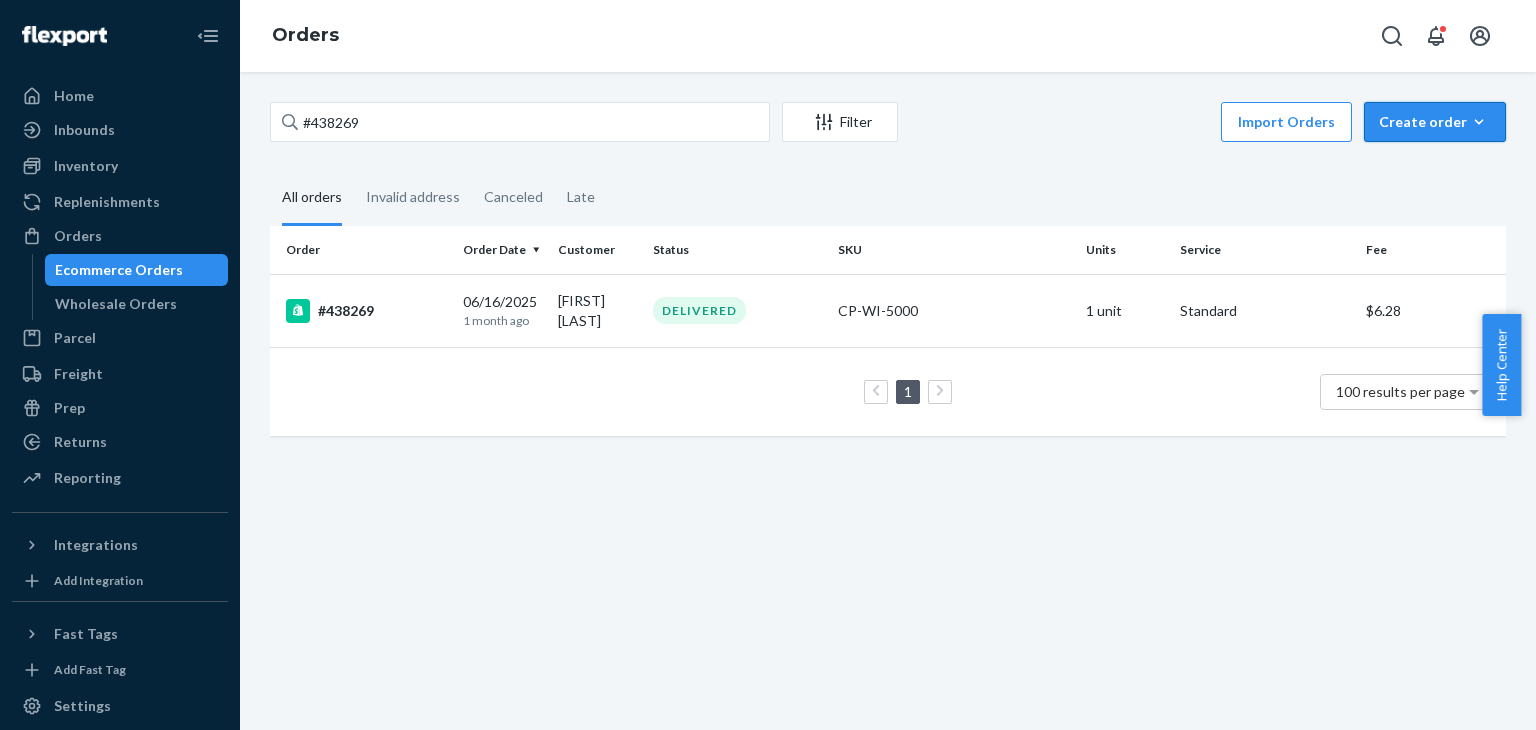 click on "Create order" at bounding box center (1435, 122) 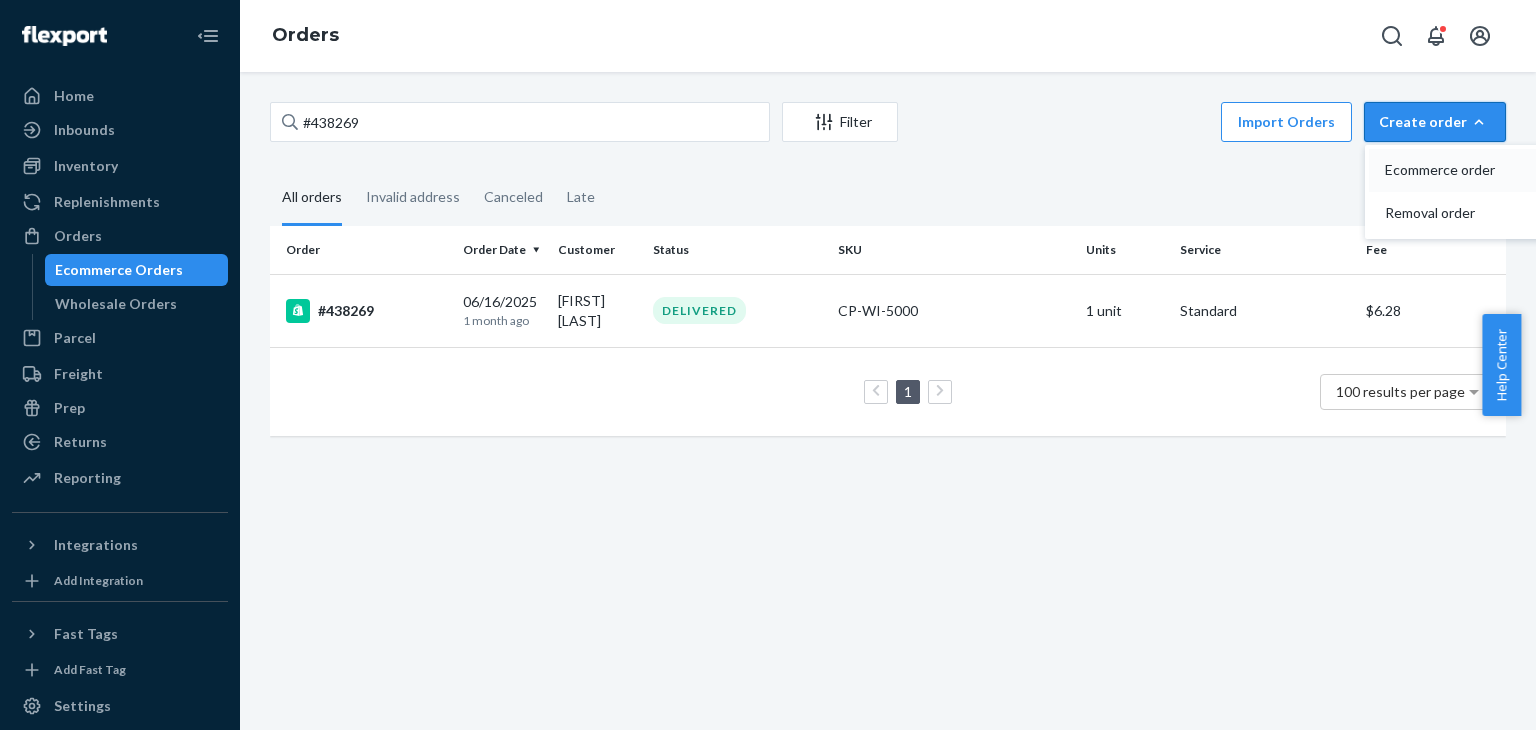 click on "Ecommerce order" at bounding box center [1447, 170] 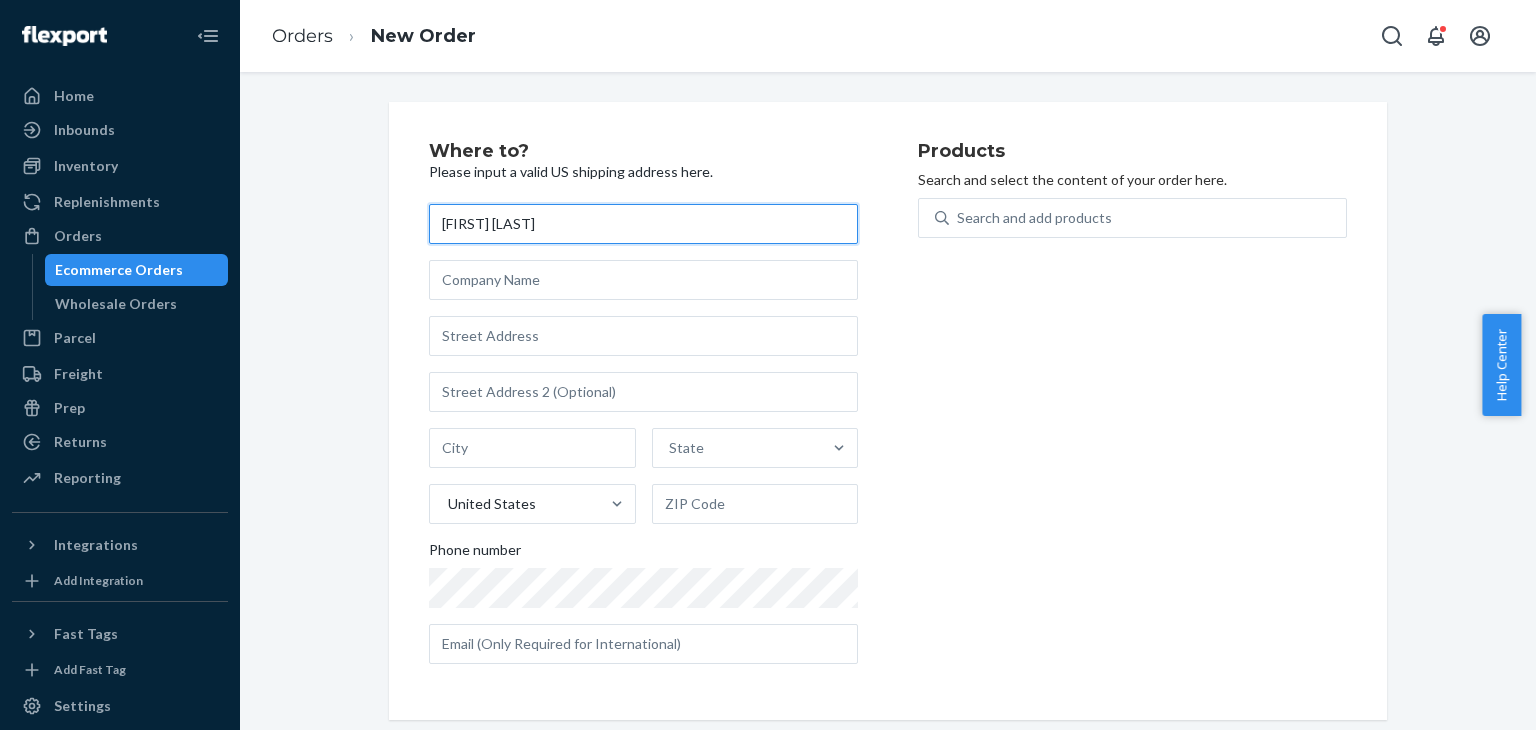 type on "[FIRST] [LAST]" 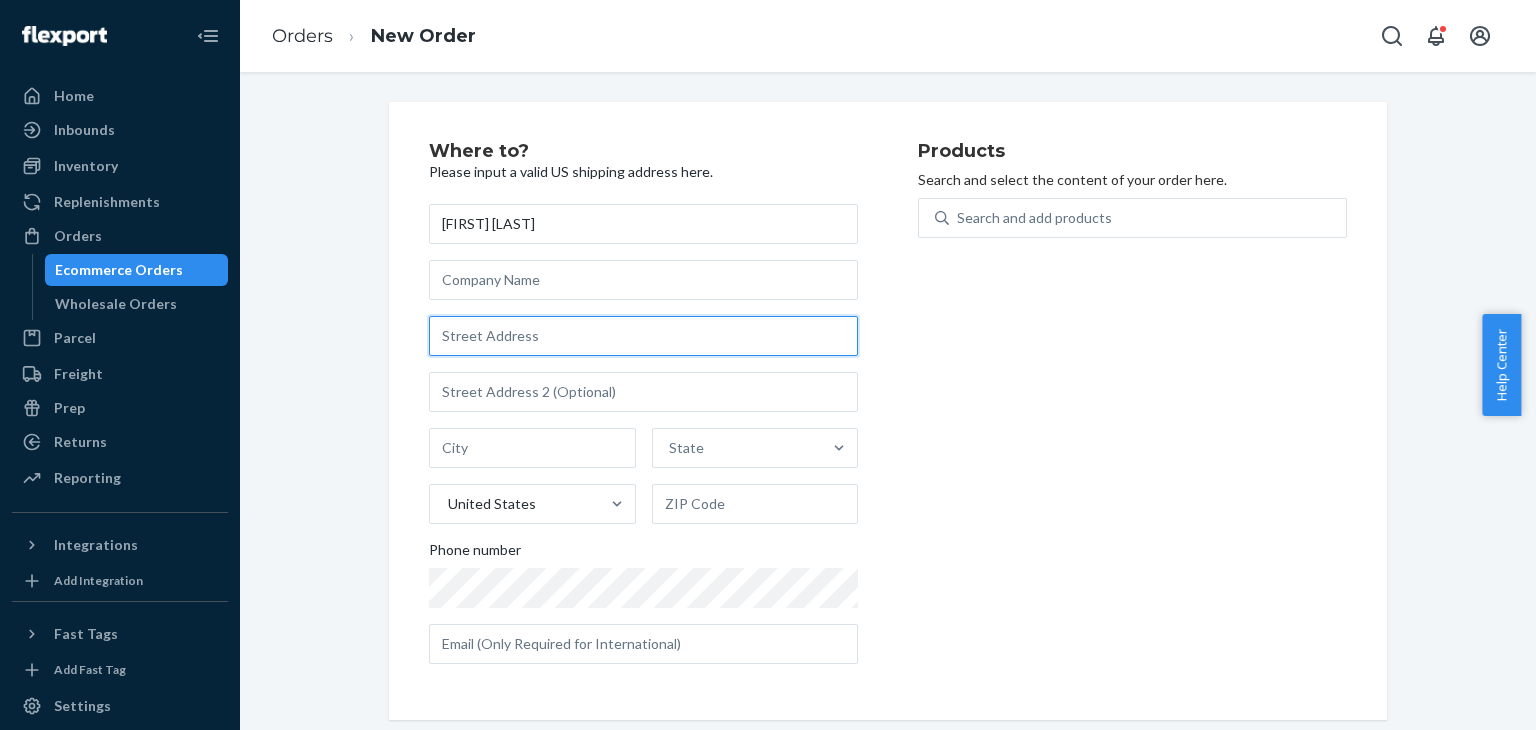 click at bounding box center [643, 336] 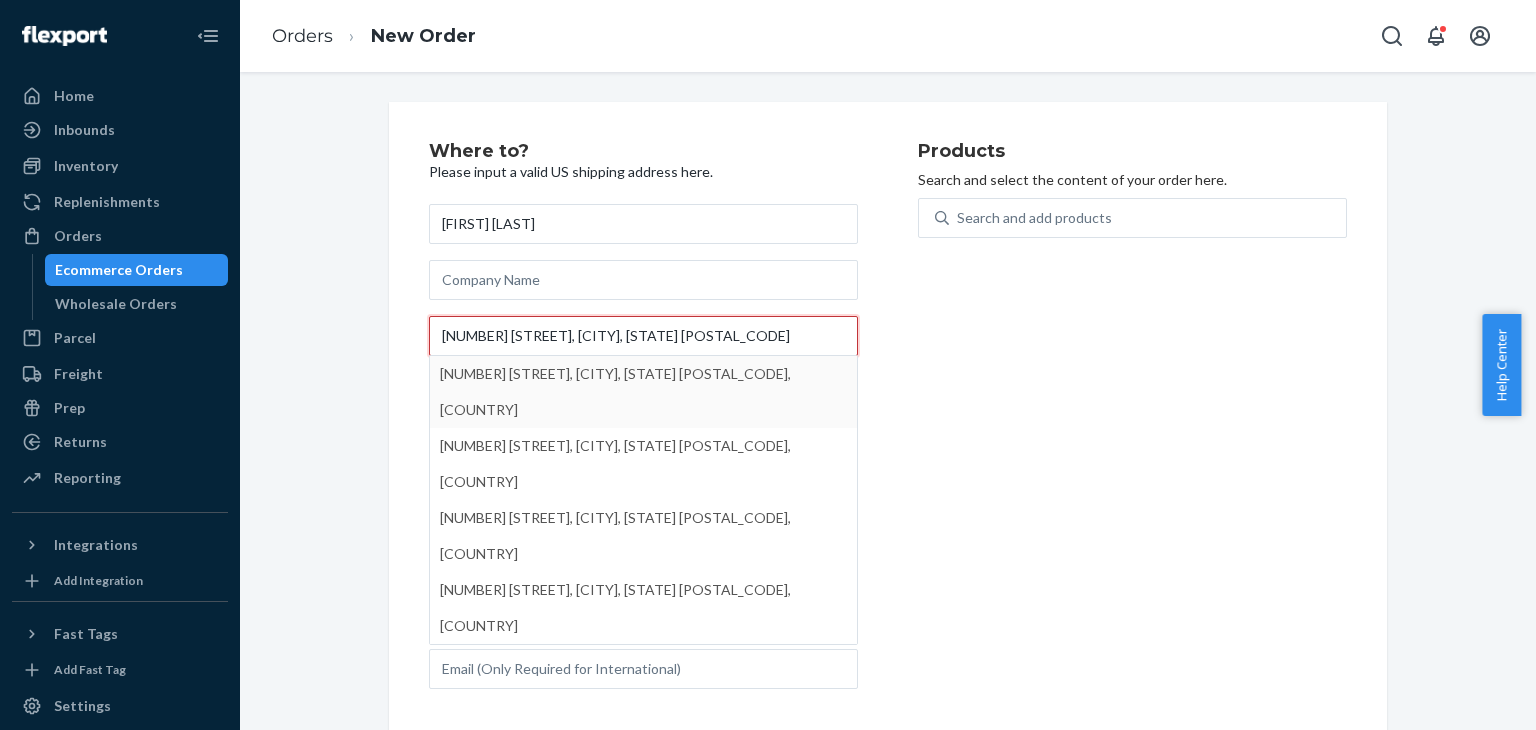 type on "[NUMBER] [STREET], [CITY], [STATE] [POSTAL_CODE]" 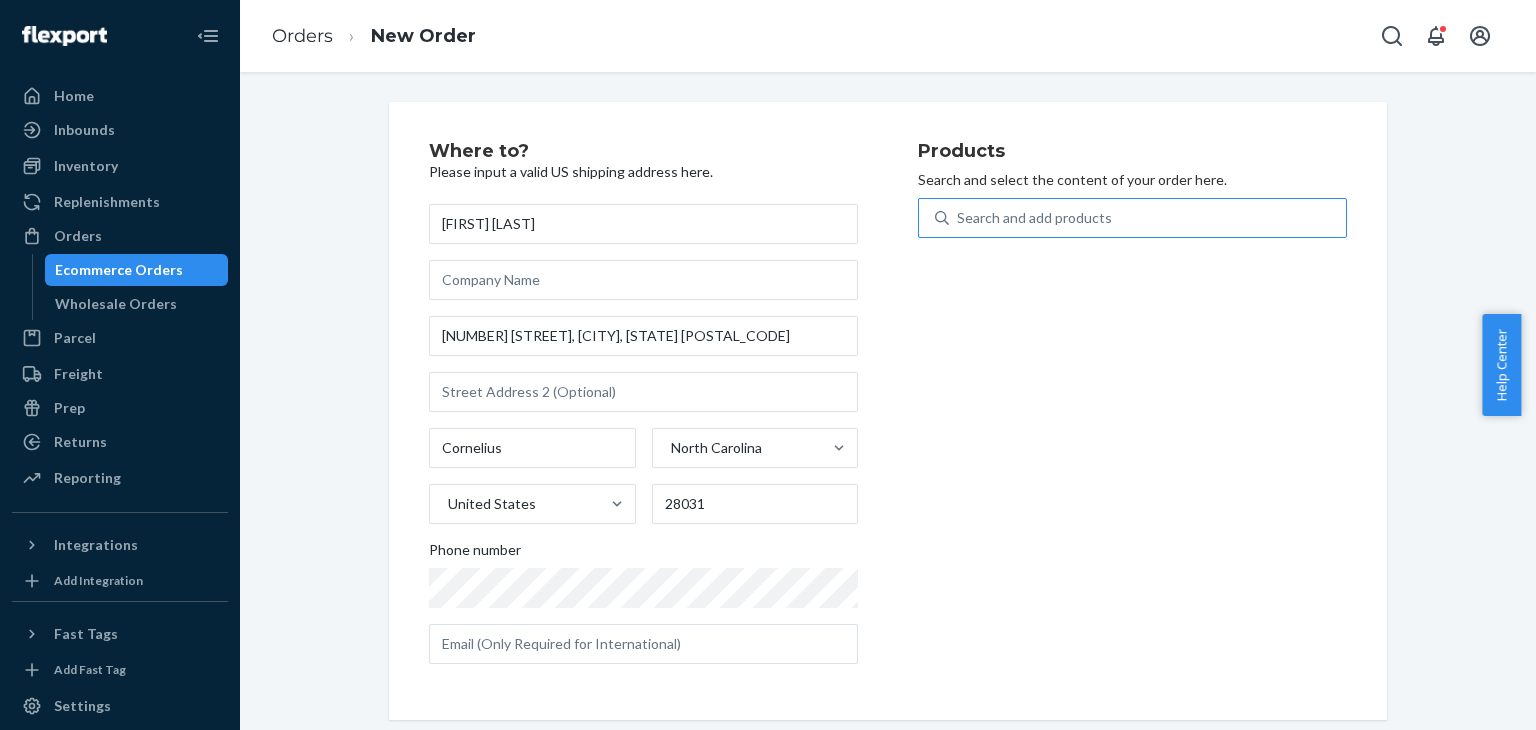 click on "Search and add products" at bounding box center (1034, 218) 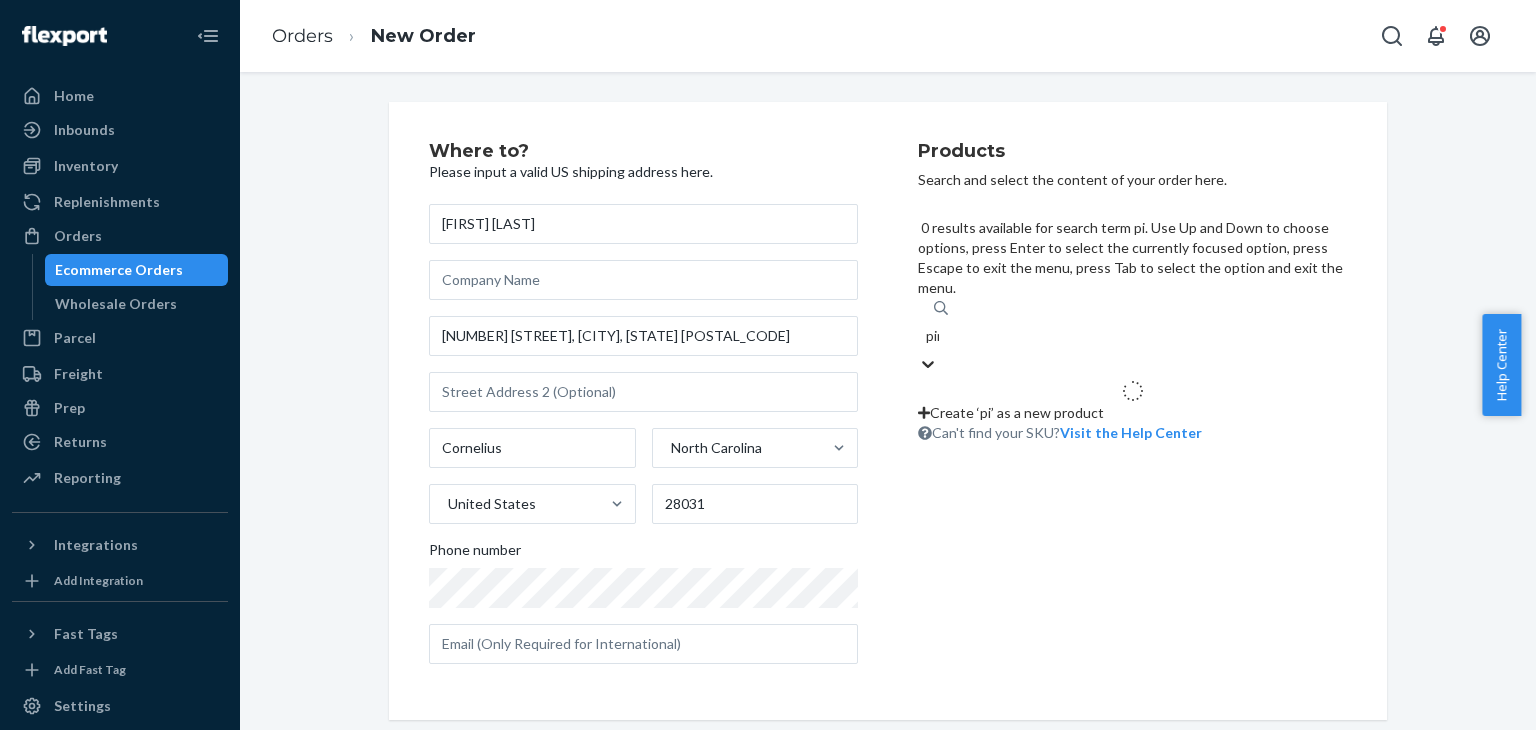 type on "pink" 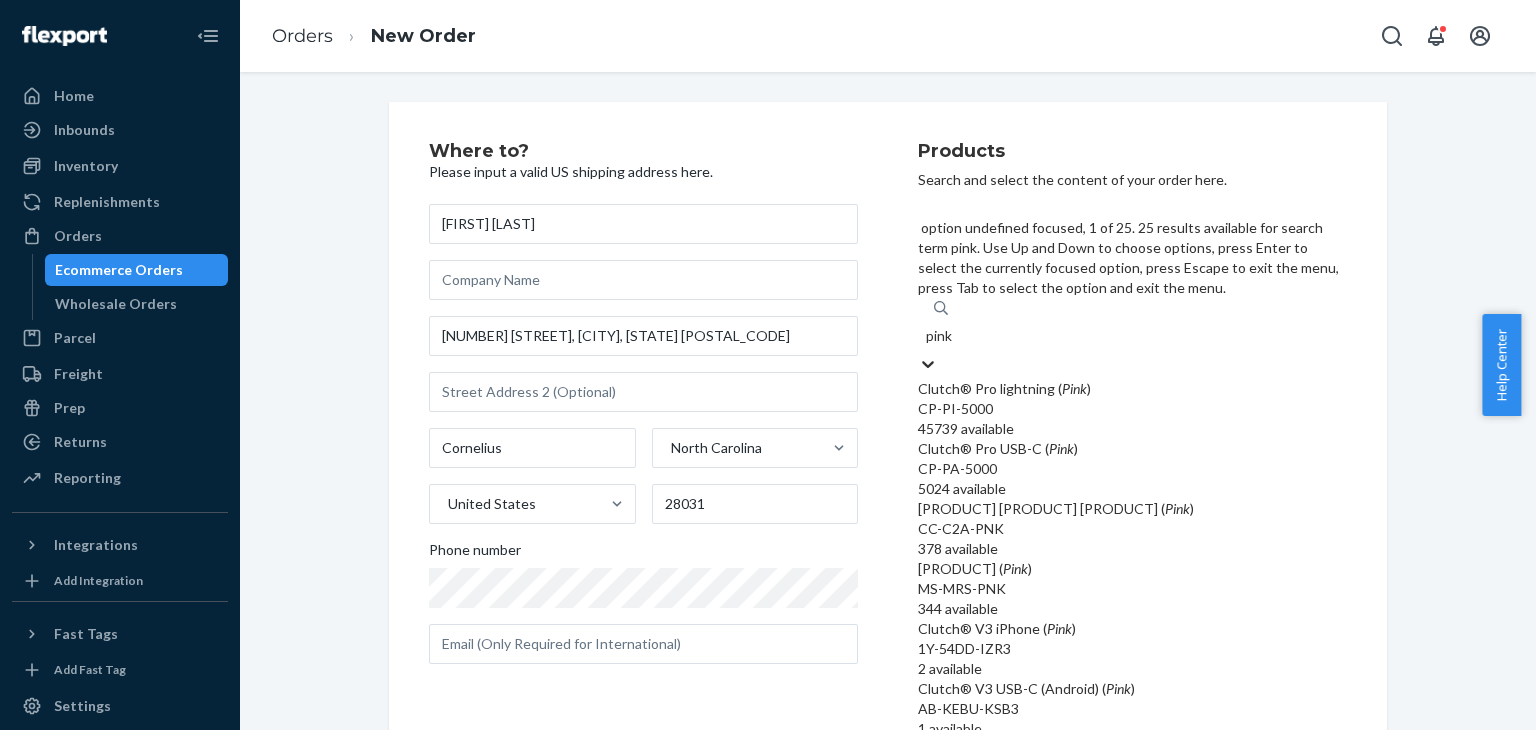 click on "[PRODUCT] [PRODUCT] [PRODUCT] ( [COLOR] )" at bounding box center (1132, 389) 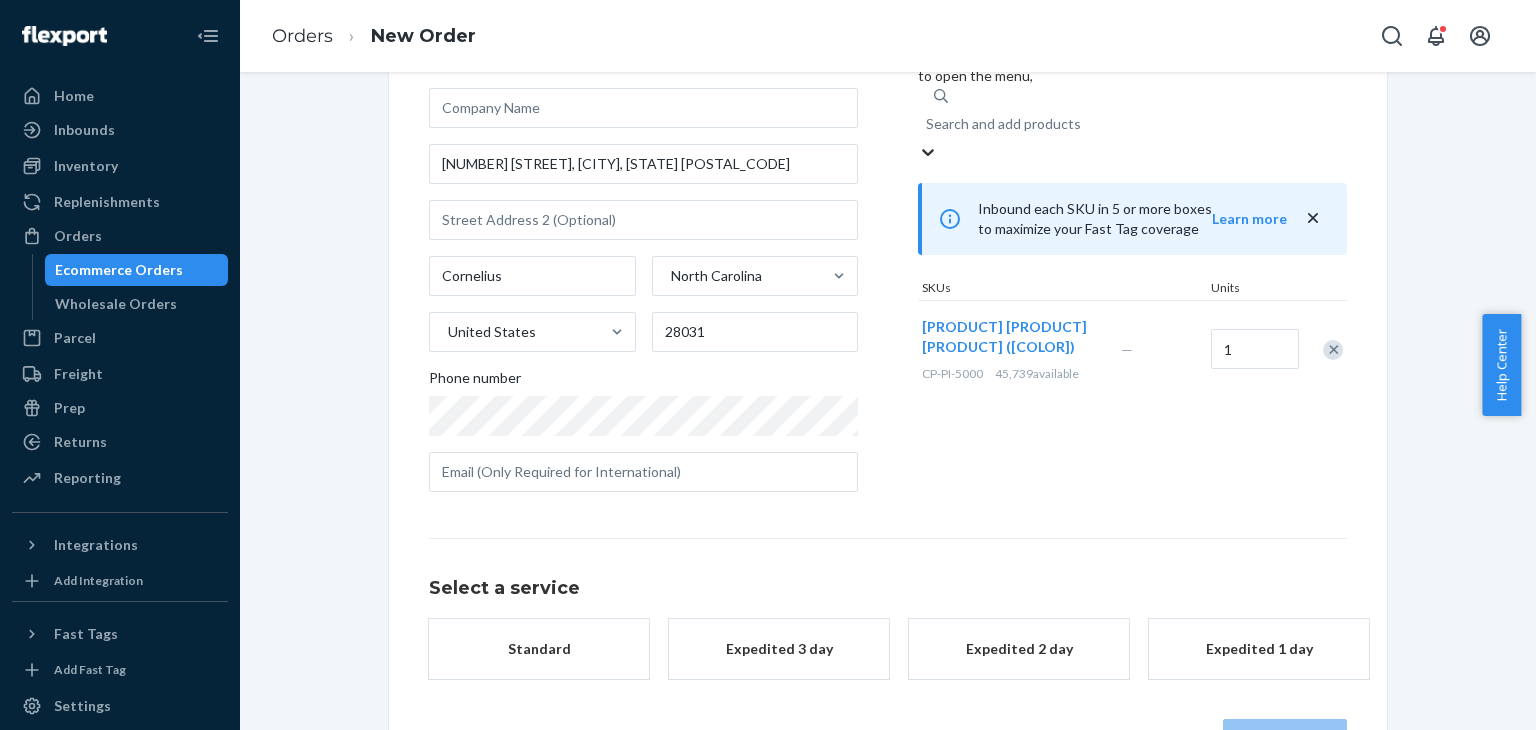 scroll, scrollTop: 240, scrollLeft: 0, axis: vertical 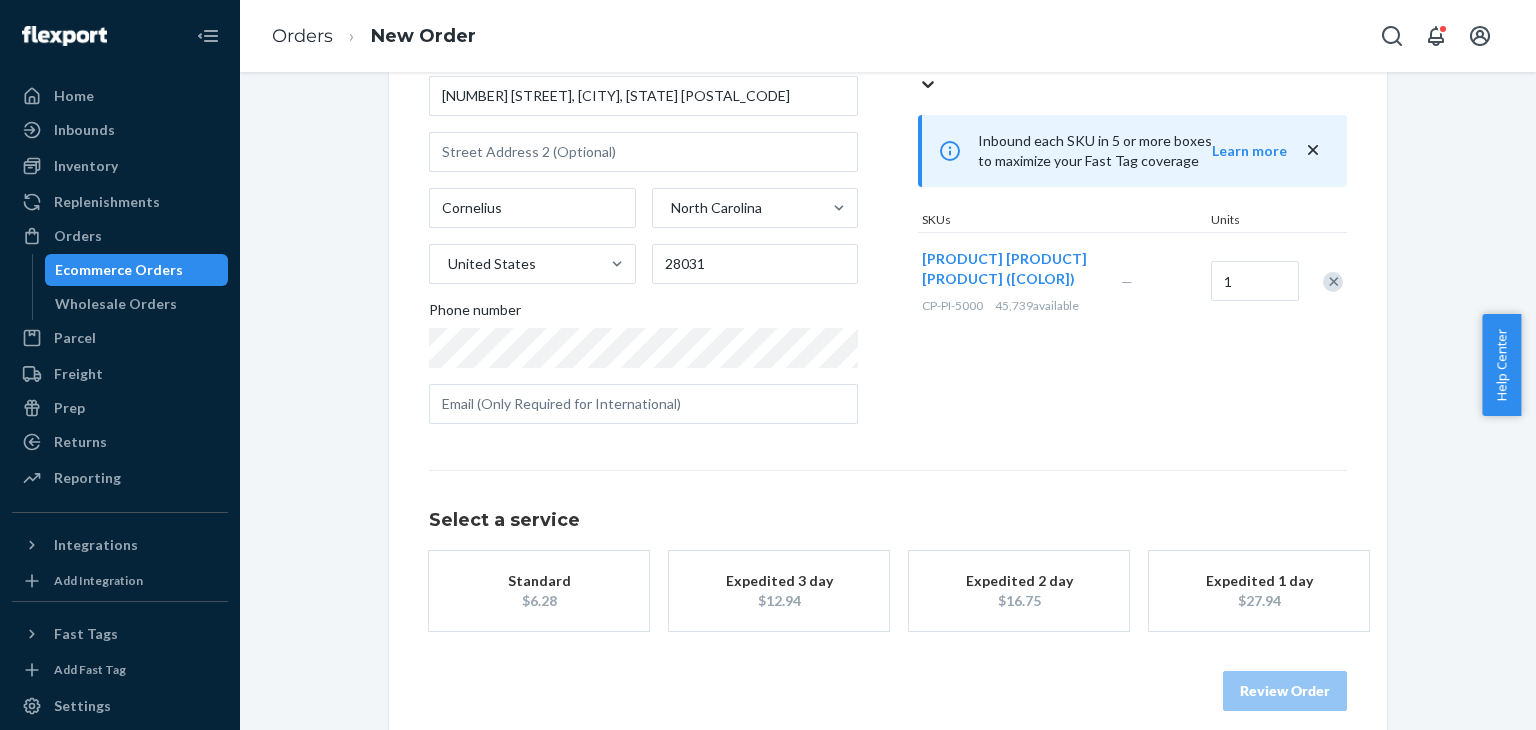 click on "Standard $6.28" at bounding box center (539, 591) 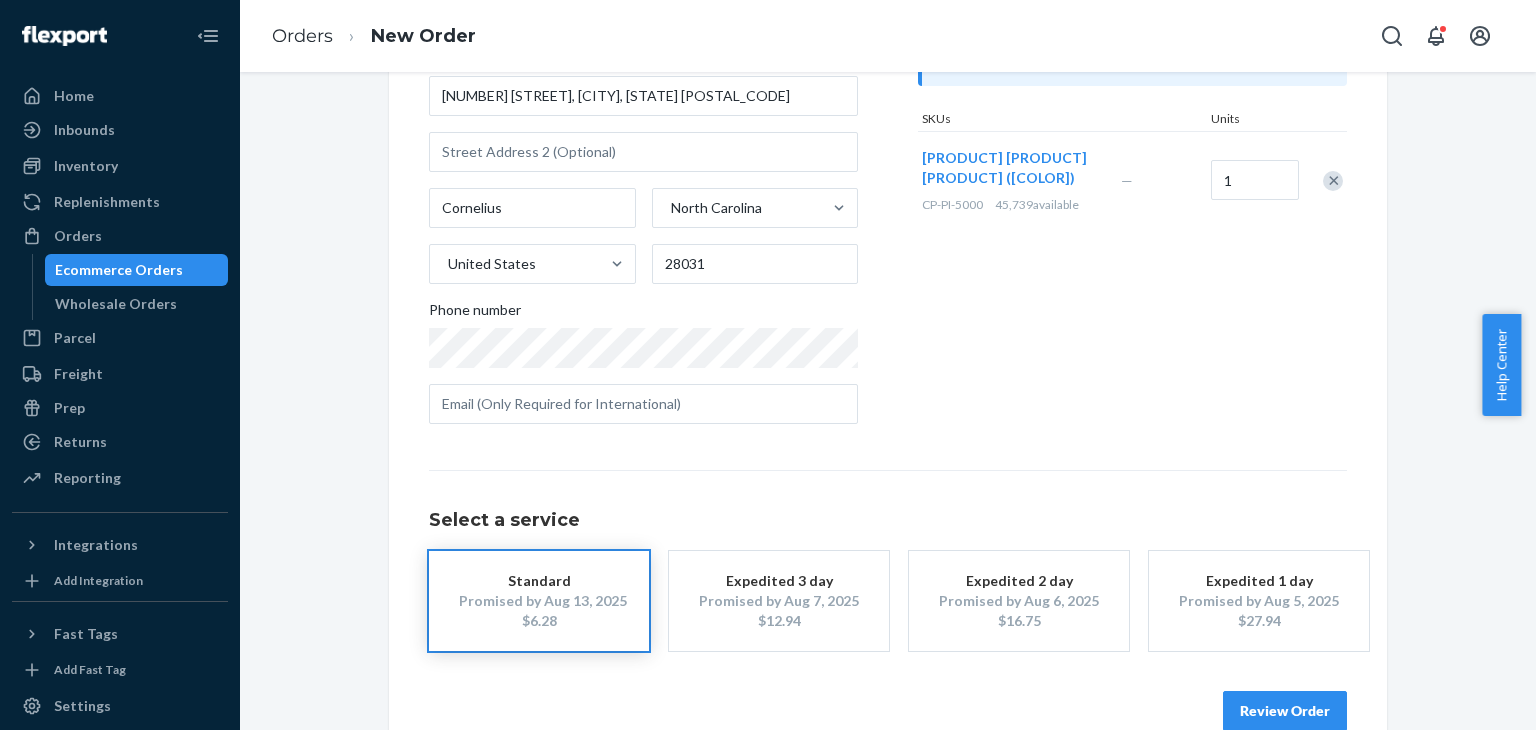 click on "Review Order" at bounding box center [1285, 711] 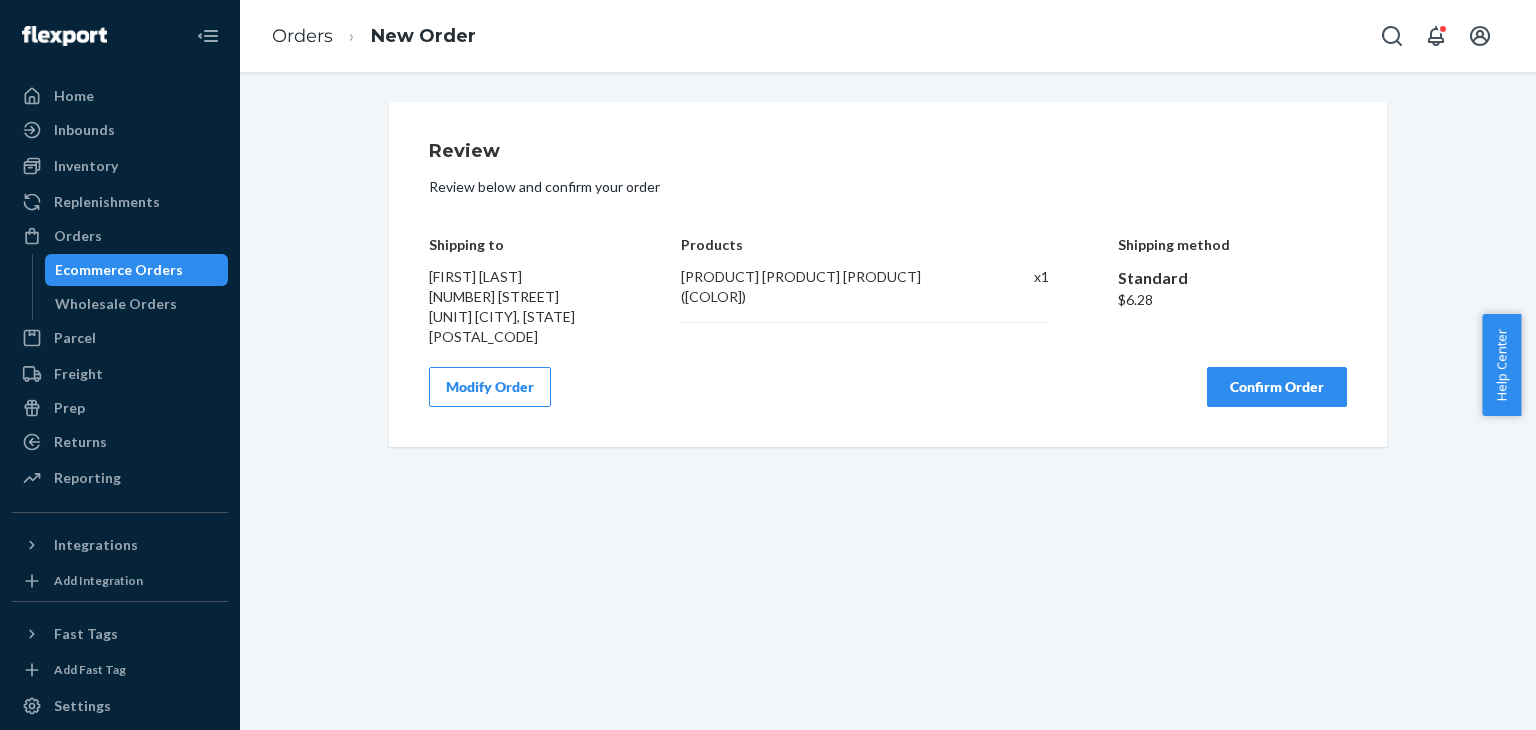 click on "Confirm Order" at bounding box center [1277, 387] 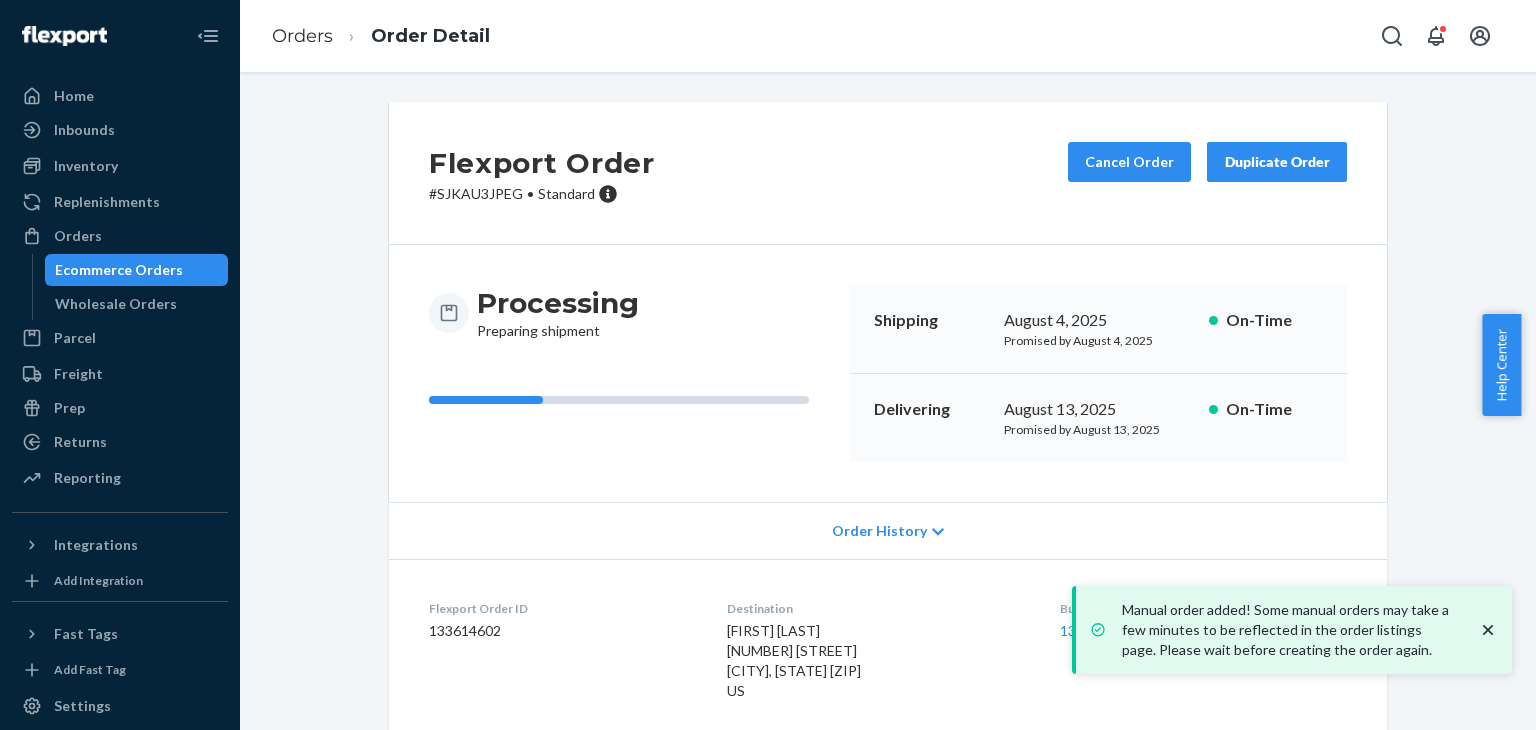 click on "# SJKAU3JPEG • Standard" at bounding box center (542, 194) 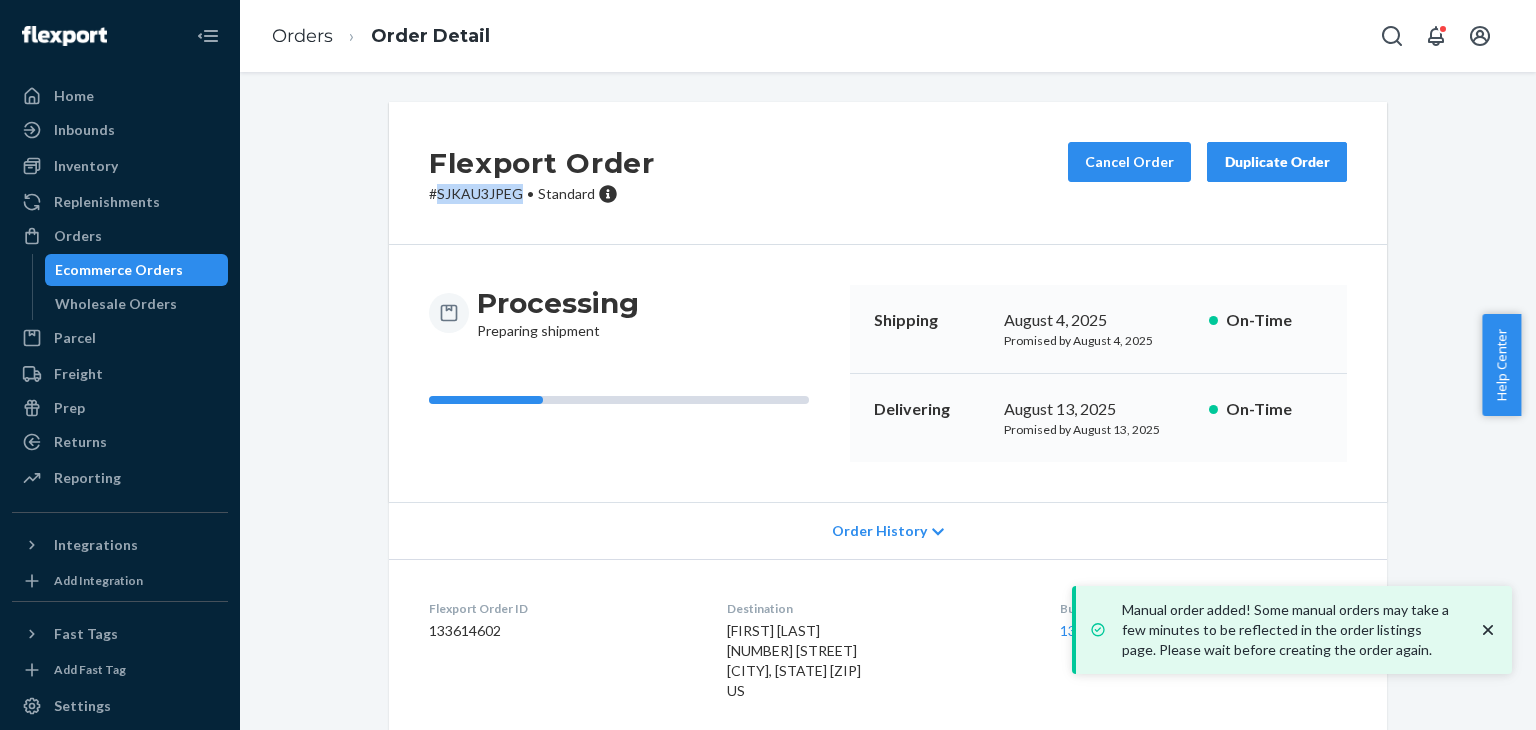 click on "# SJKAU3JPEG • Standard" at bounding box center [542, 194] 